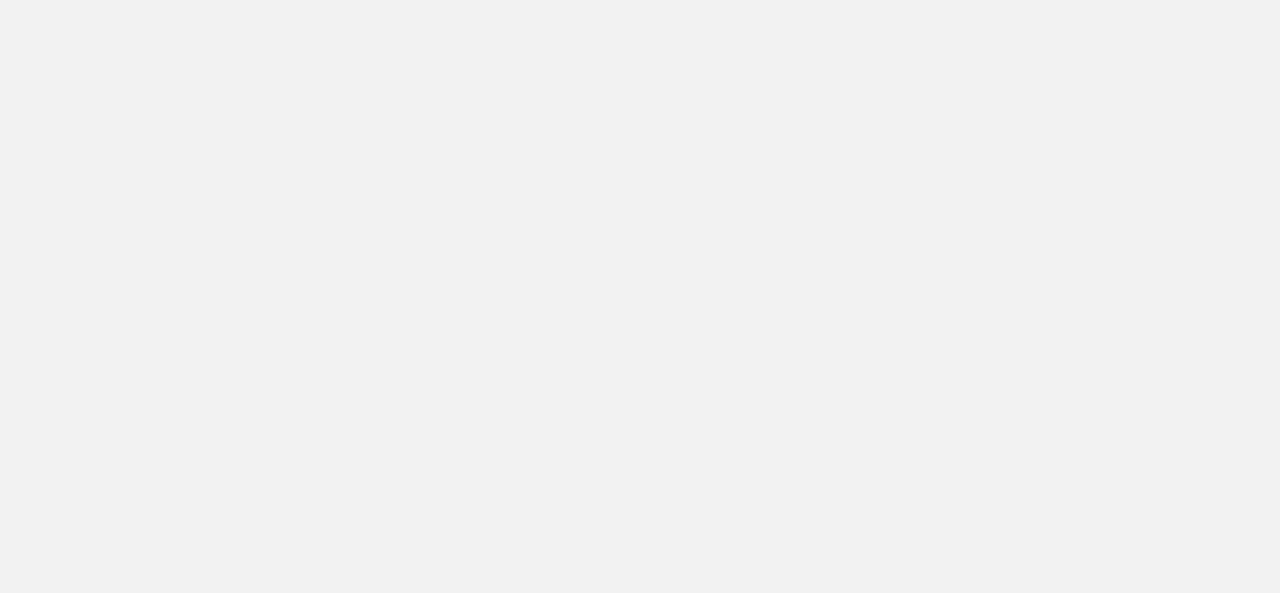 scroll, scrollTop: 0, scrollLeft: 0, axis: both 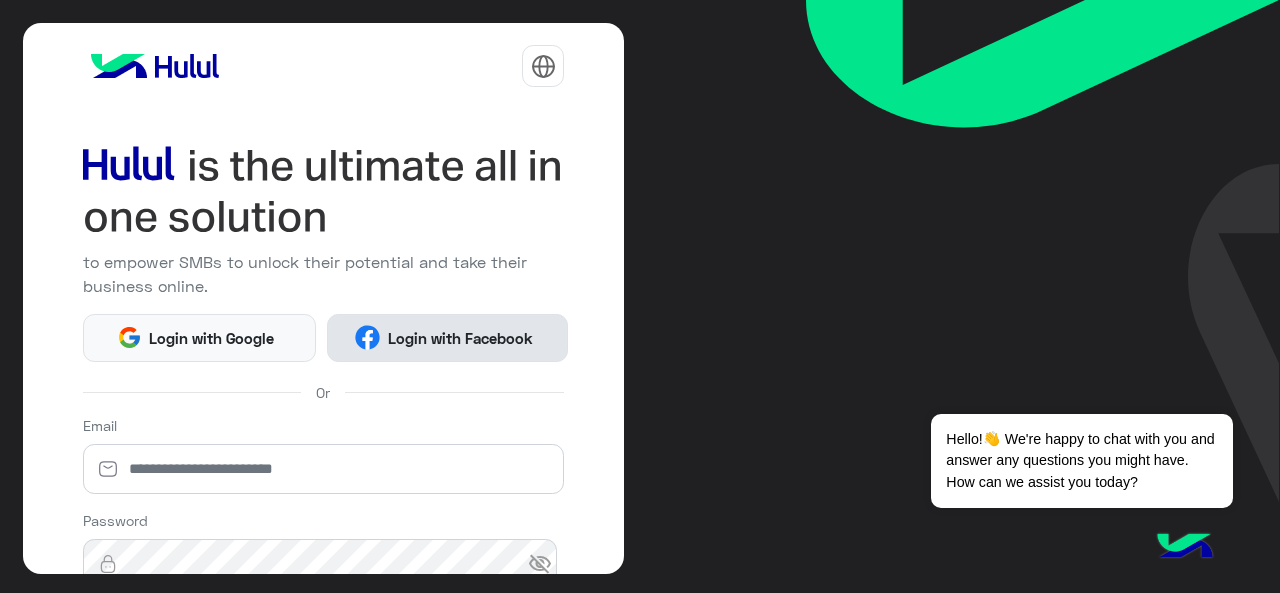 click on "Login with Facebook" 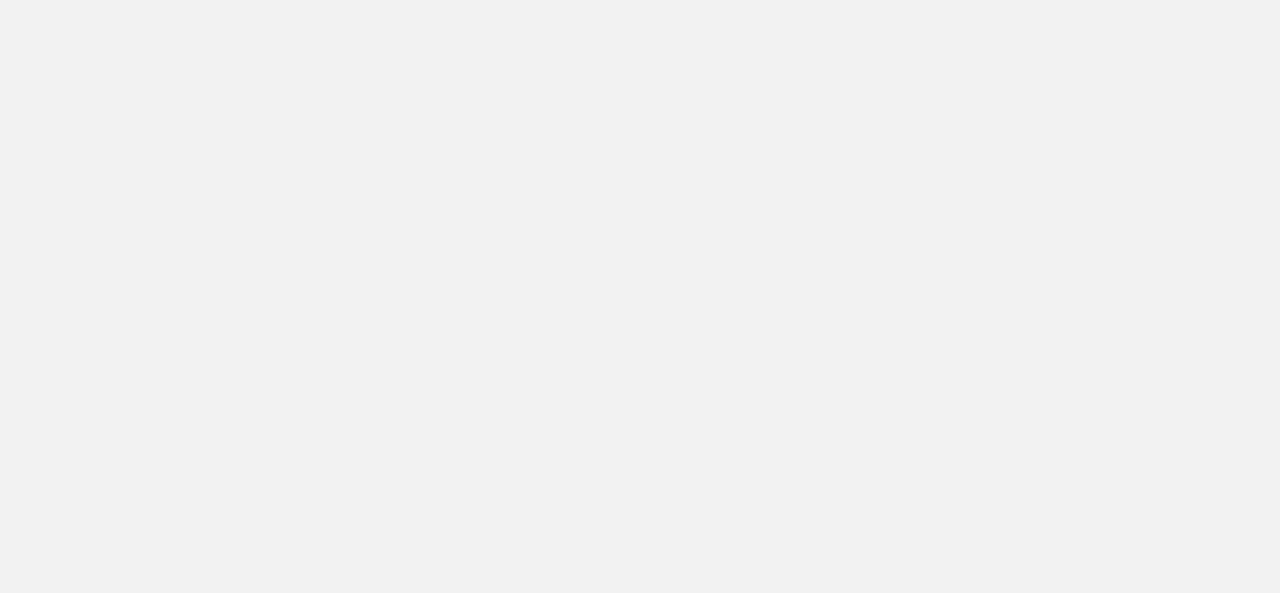 scroll, scrollTop: 0, scrollLeft: 0, axis: both 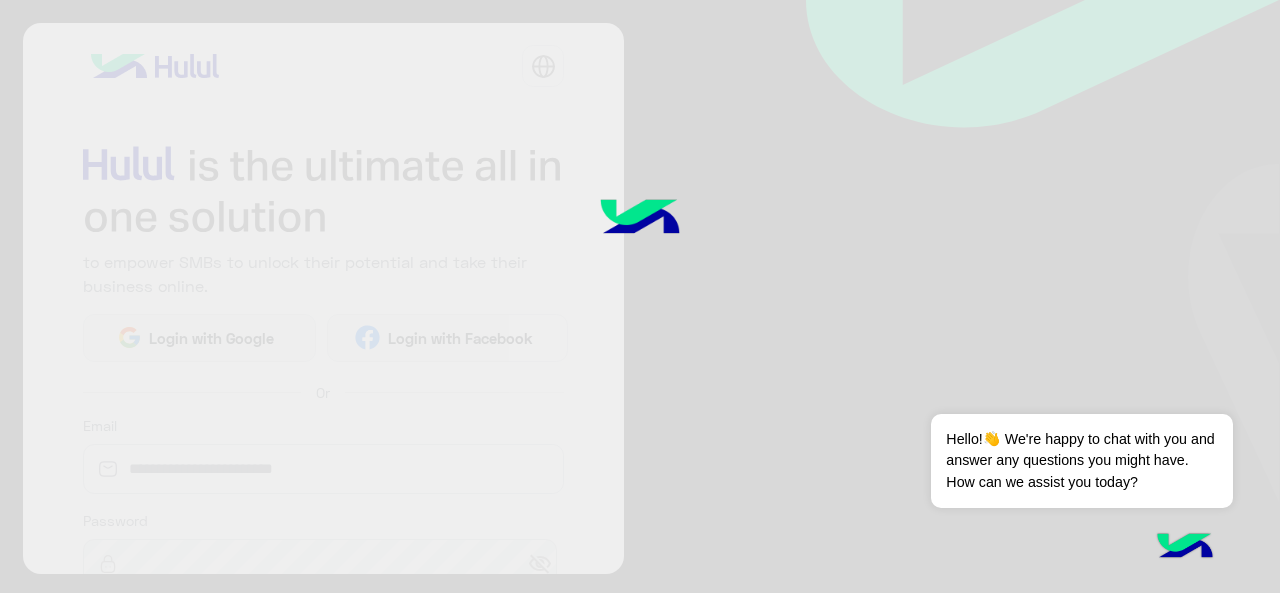 click 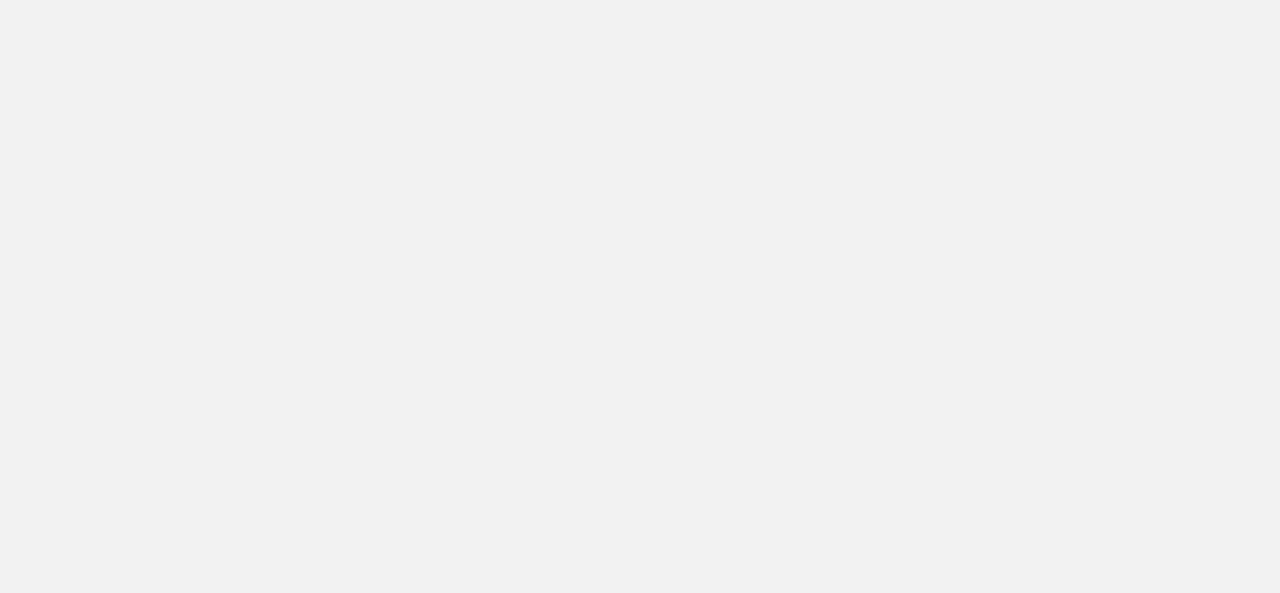 scroll, scrollTop: 0, scrollLeft: 0, axis: both 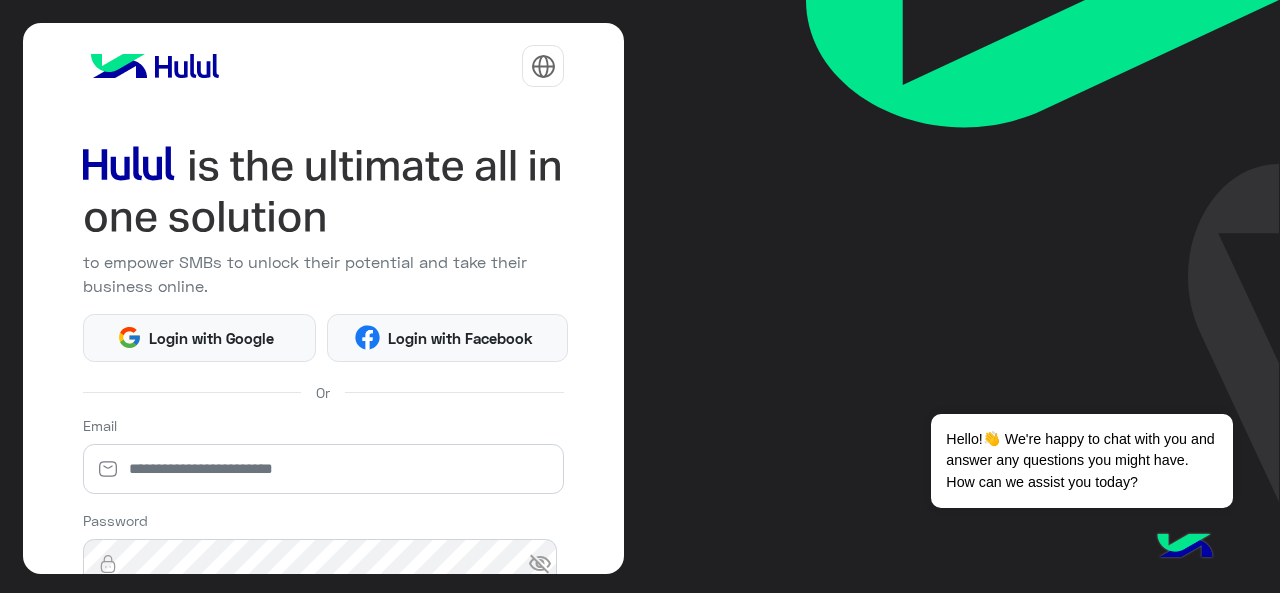click on "Login with Google Login with Facebook" 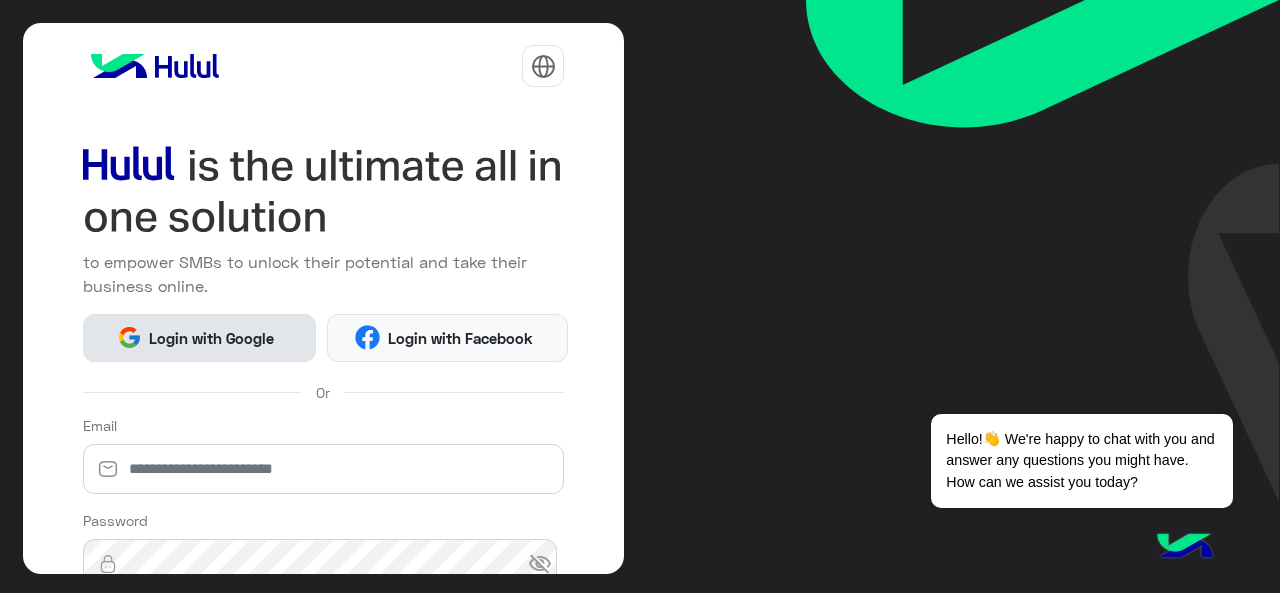 click on "Login with Google" 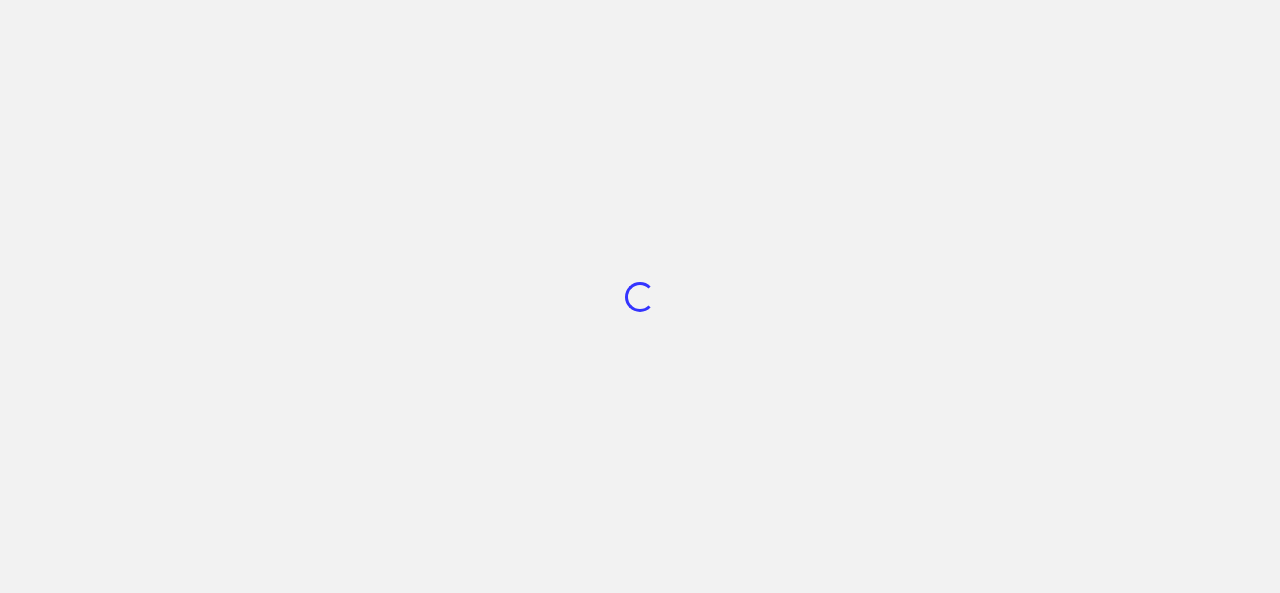 scroll, scrollTop: 0, scrollLeft: 0, axis: both 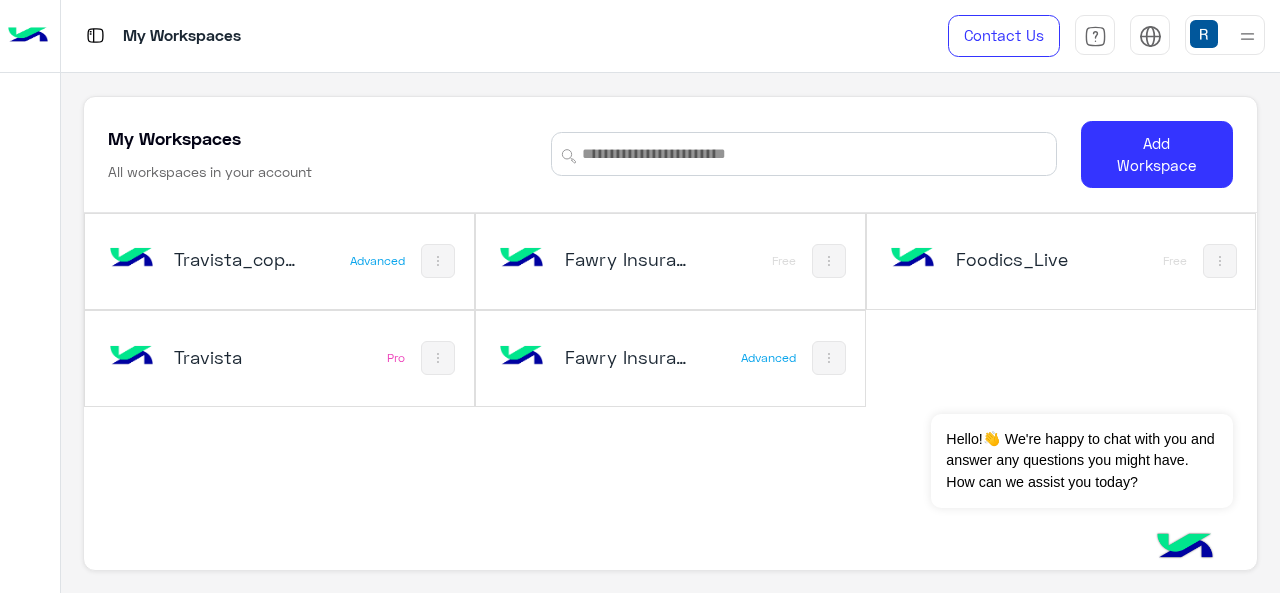 click on "Fawry Insurance Brokerage`s" at bounding box center (628, 357) 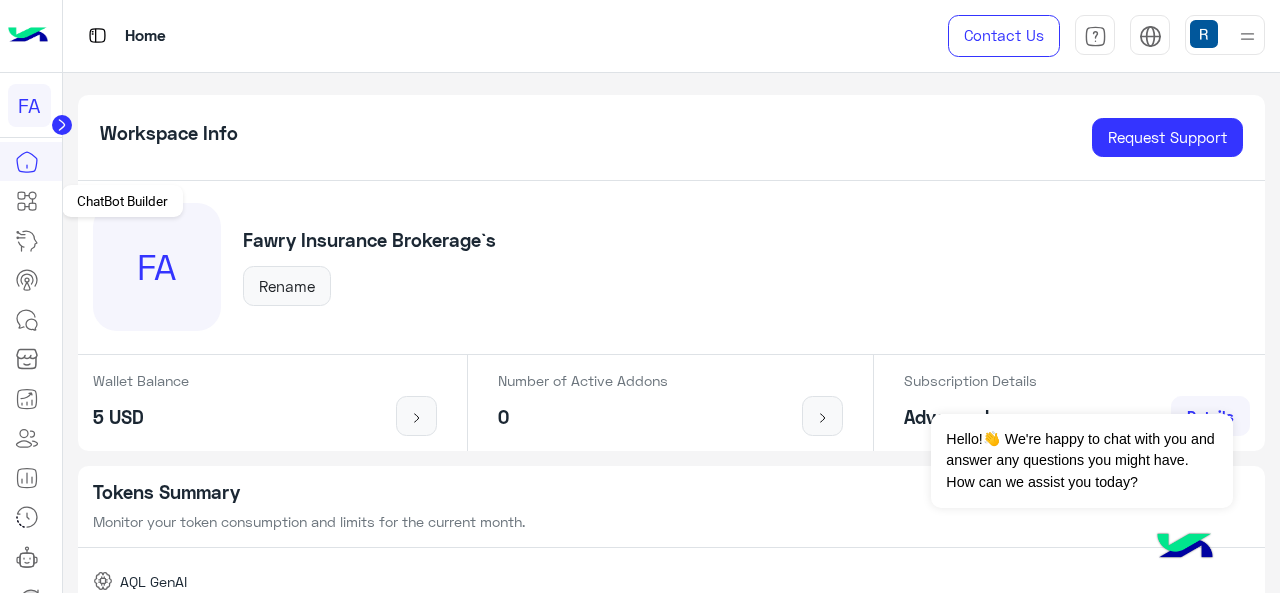 click 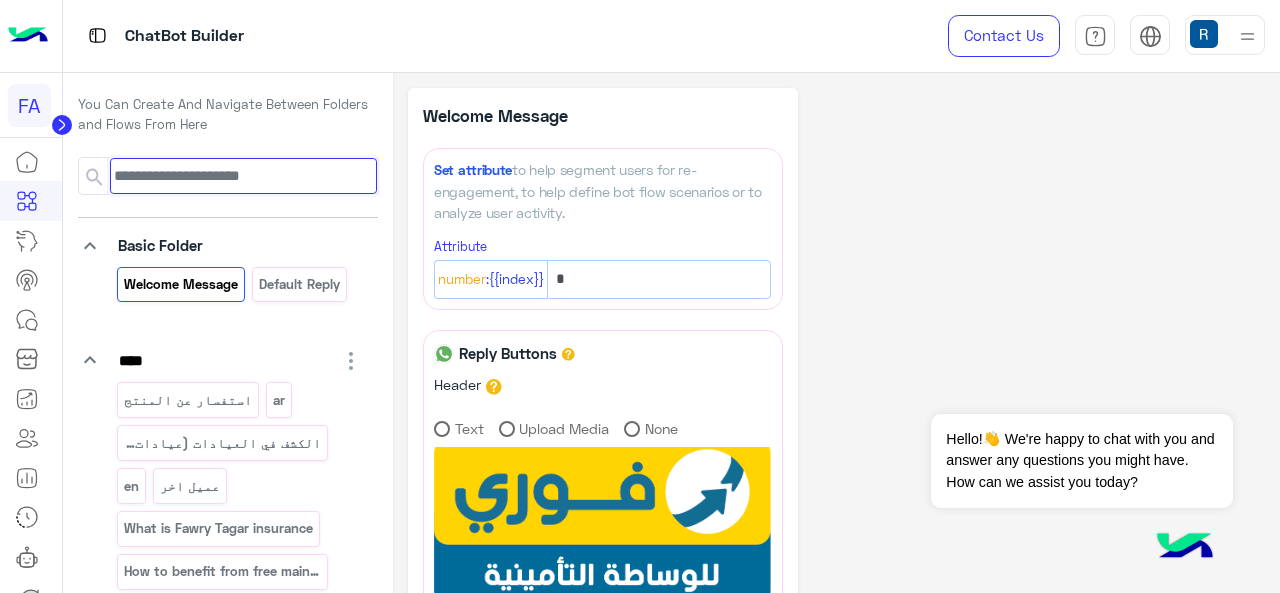click at bounding box center (243, 176) 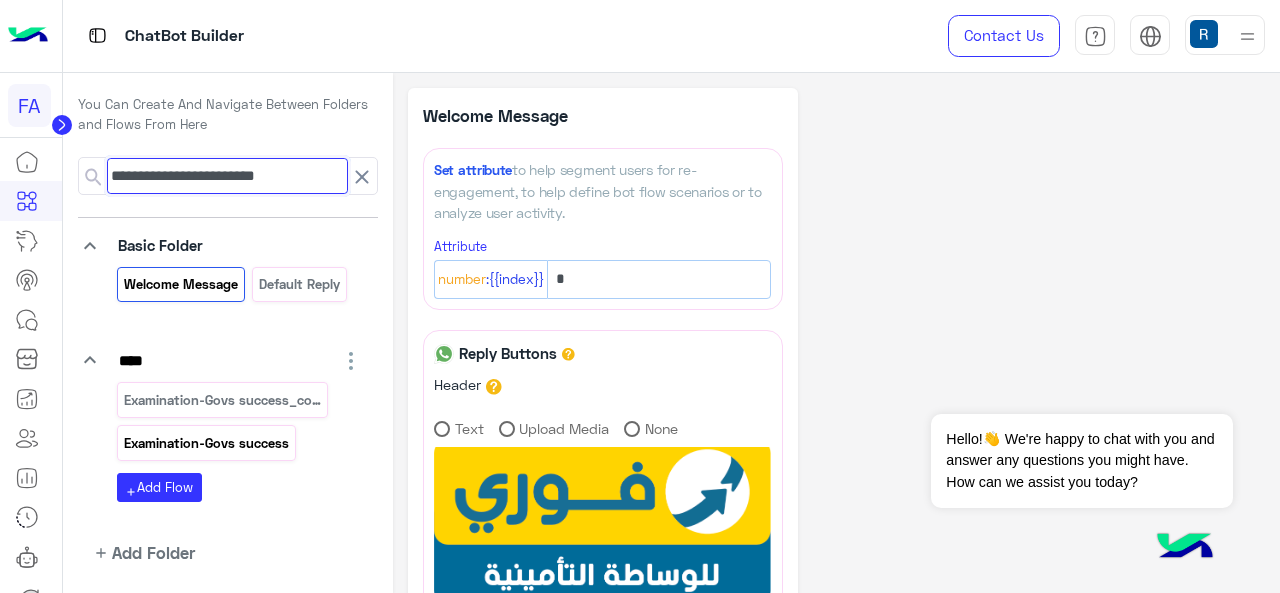 type on "**********" 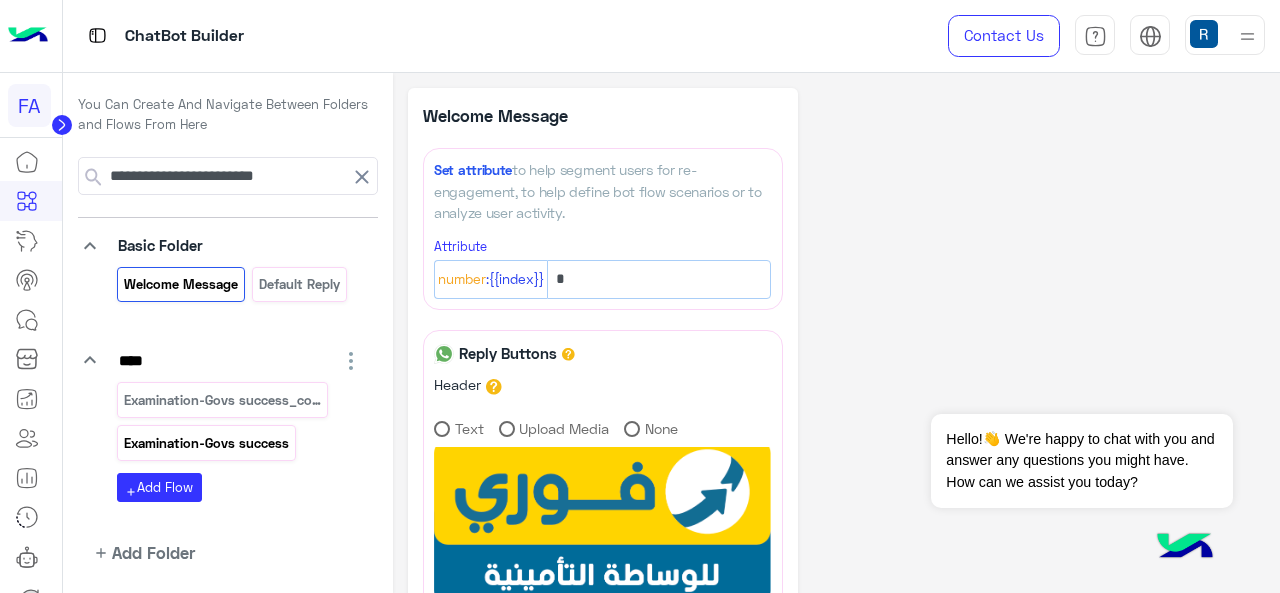 click on "Examination-Govs success" at bounding box center [206, 443] 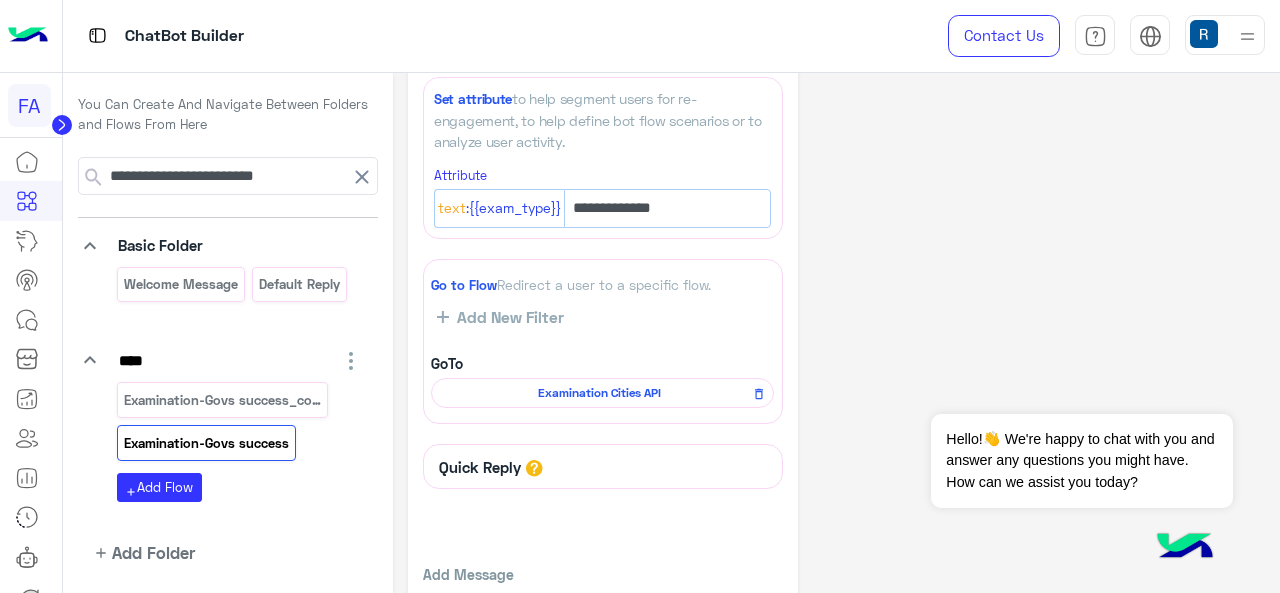 scroll, scrollTop: 300, scrollLeft: 0, axis: vertical 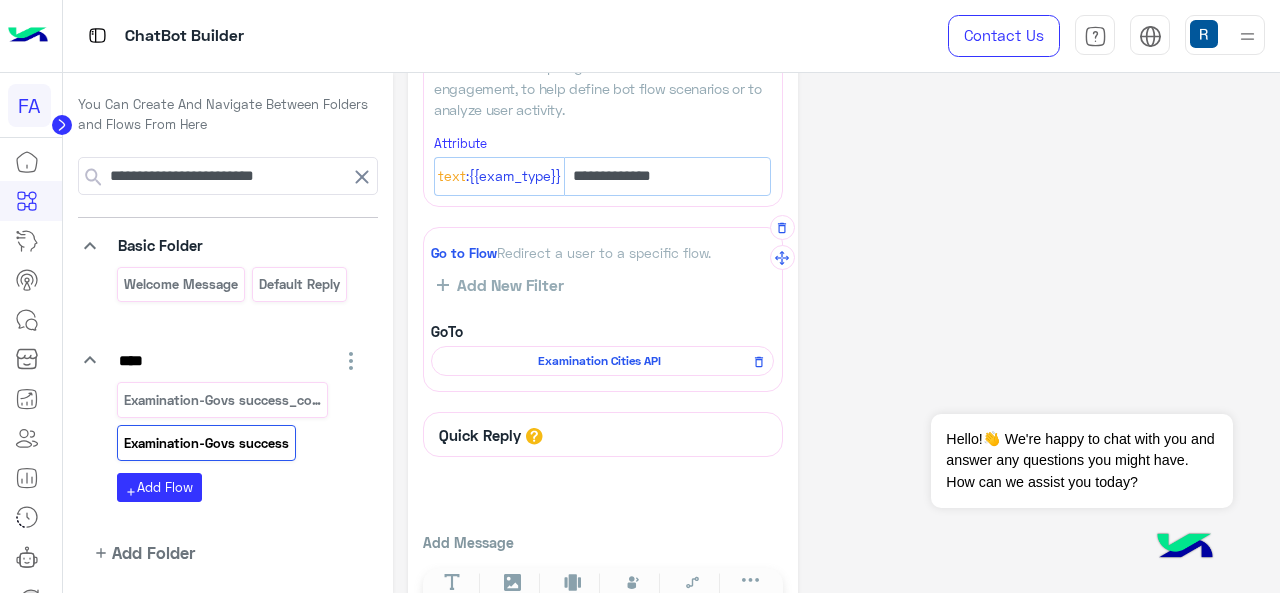 click on "Examination Cities API" at bounding box center (599, 361) 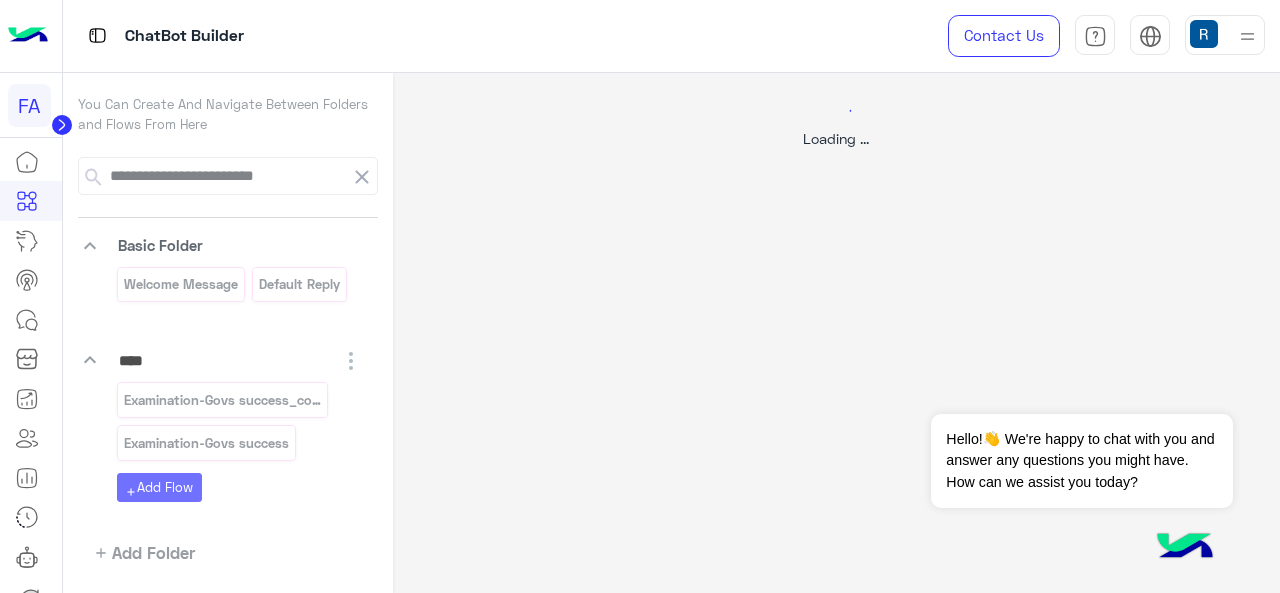 scroll, scrollTop: 0, scrollLeft: 0, axis: both 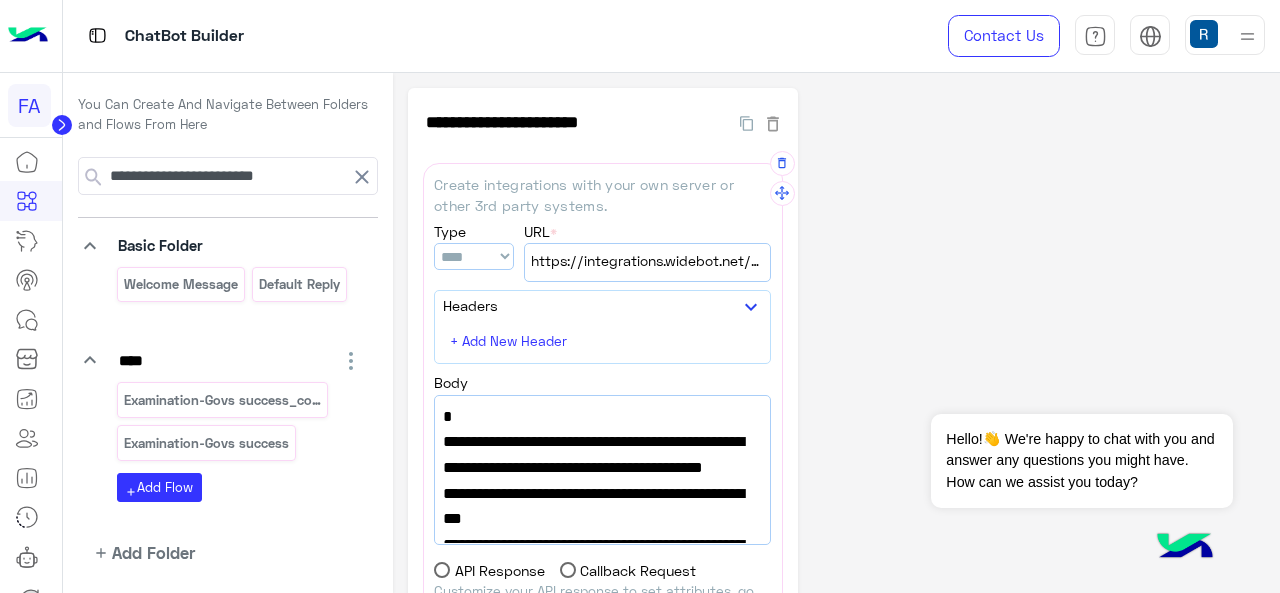 click on "https://integrations.widebot.net/api/JSONAPI" at bounding box center [647, 261] 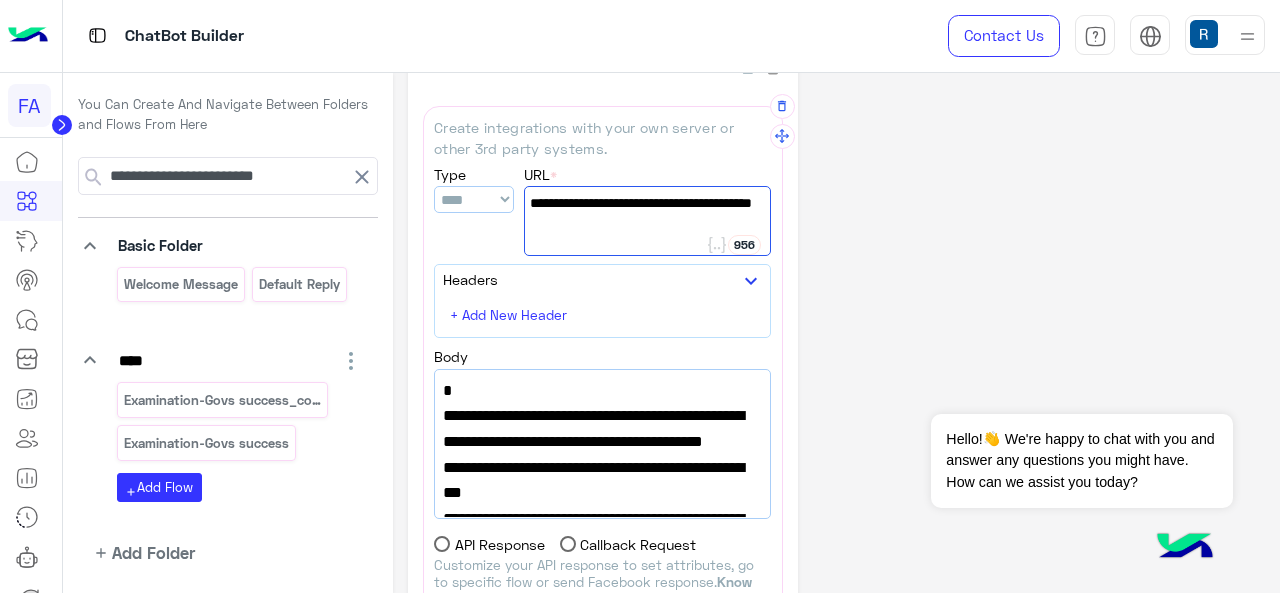 scroll, scrollTop: 100, scrollLeft: 0, axis: vertical 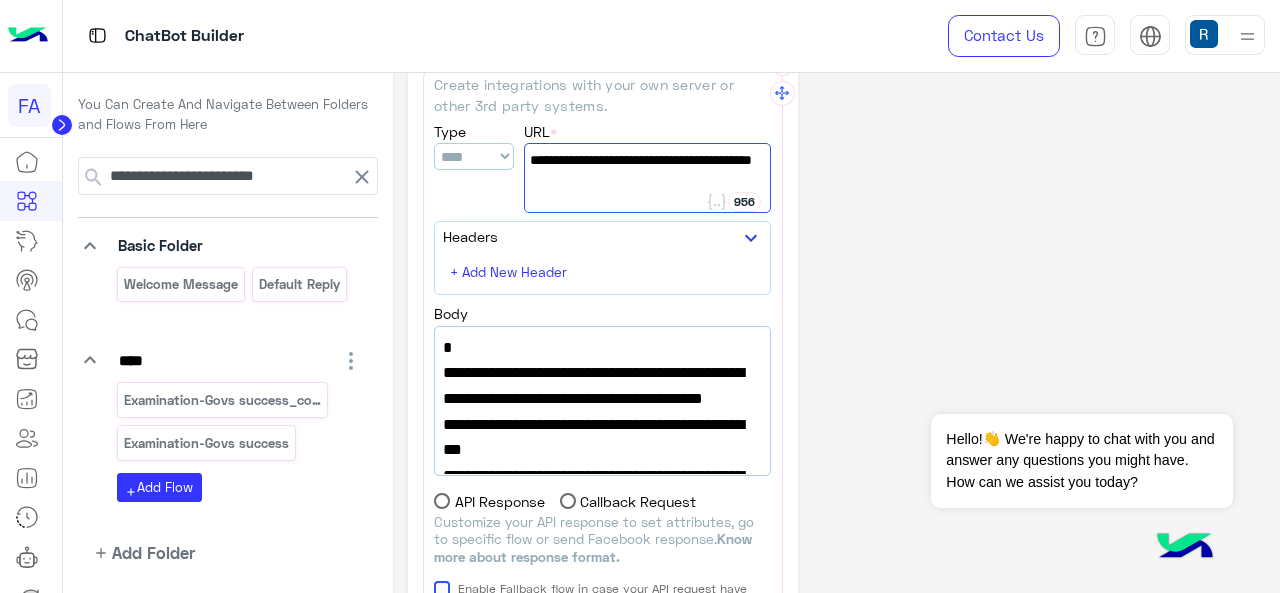 click on ""url":"https://widebot-enterprises.s3.amazonaws.com/Fawry/Fawry-Examination-Cities.json"," at bounding box center [602, 398] 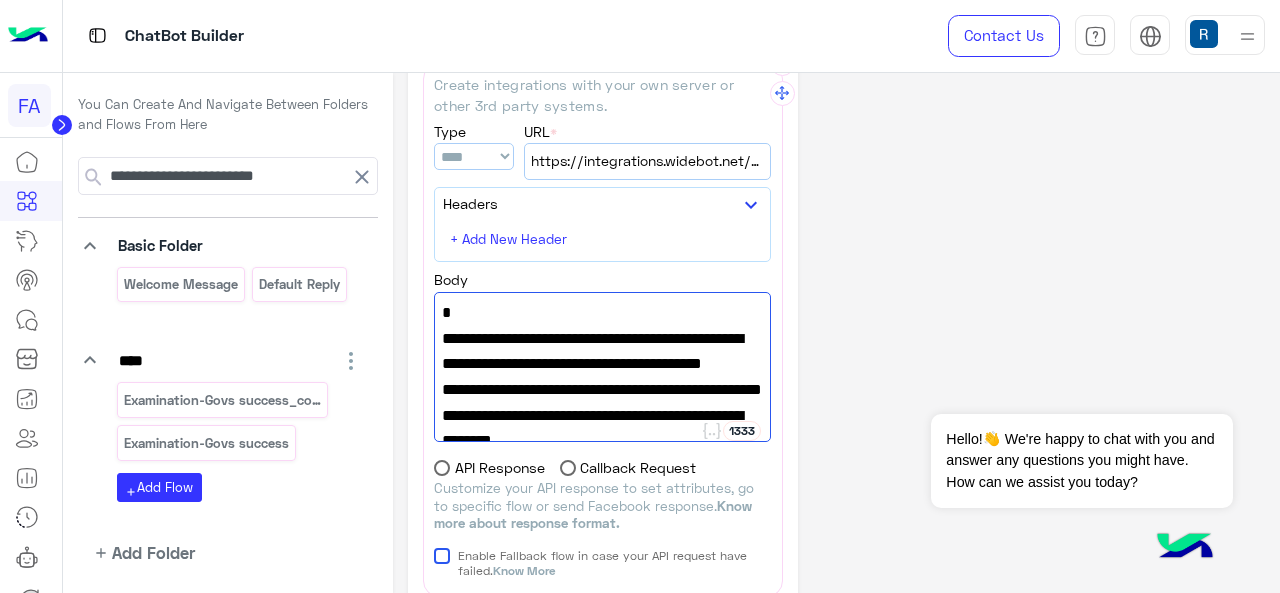 scroll, scrollTop: 68, scrollLeft: 0, axis: vertical 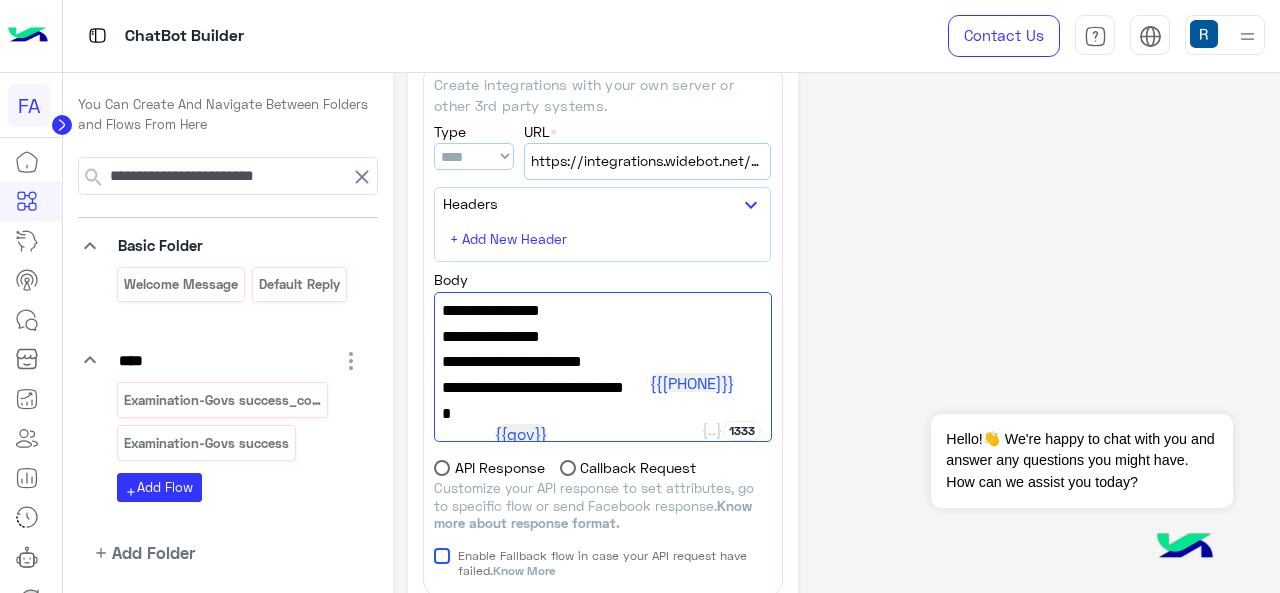 drag, startPoint x: 490, startPoint y: 399, endPoint x: 389, endPoint y: 289, distance: 149.33519 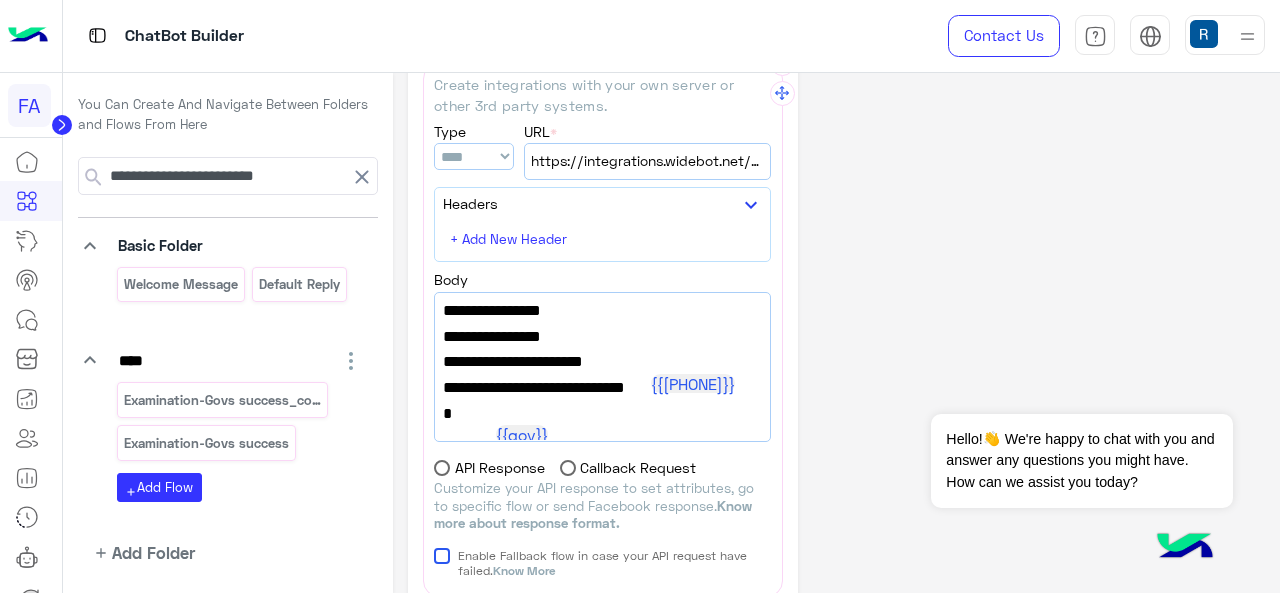 click on ""body_text":"اختر المدينة"," at bounding box center [602, 333] 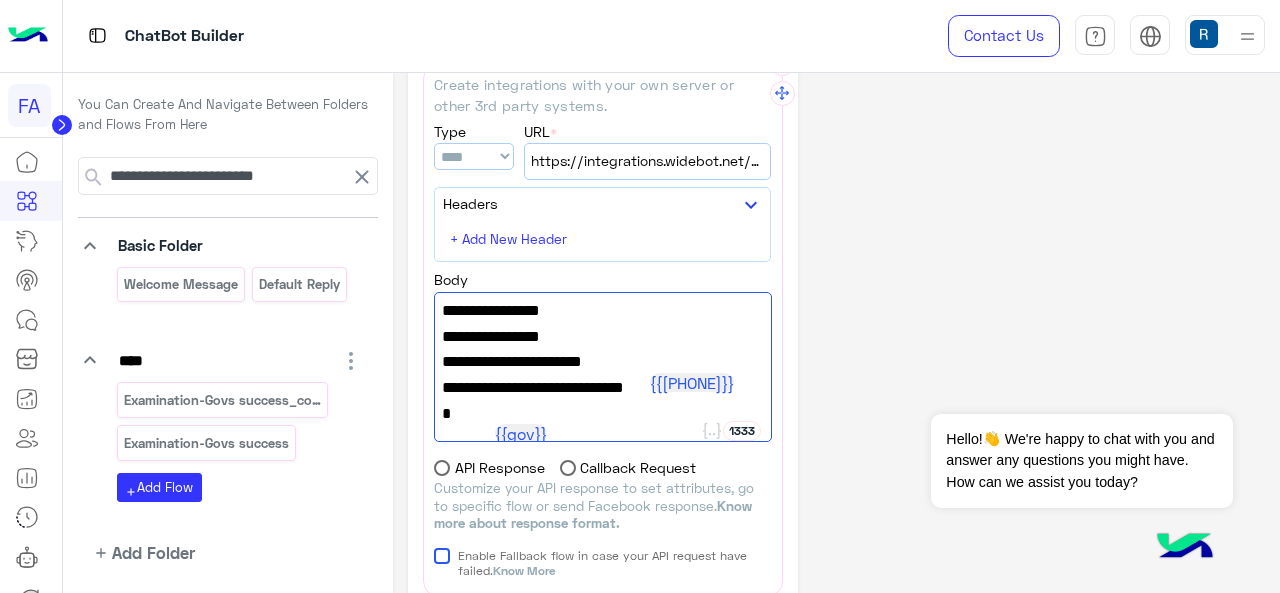 scroll, scrollTop: 538, scrollLeft: 0, axis: vertical 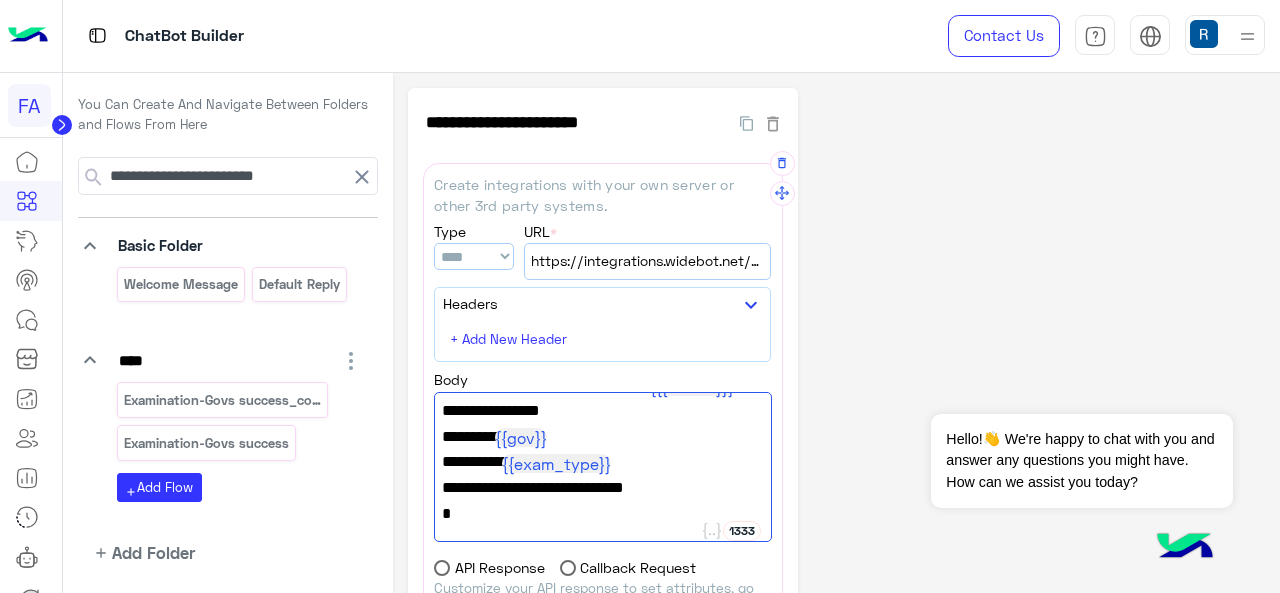click on "https://integrations.widebot.net/api/JSONAPI" at bounding box center (647, 261) 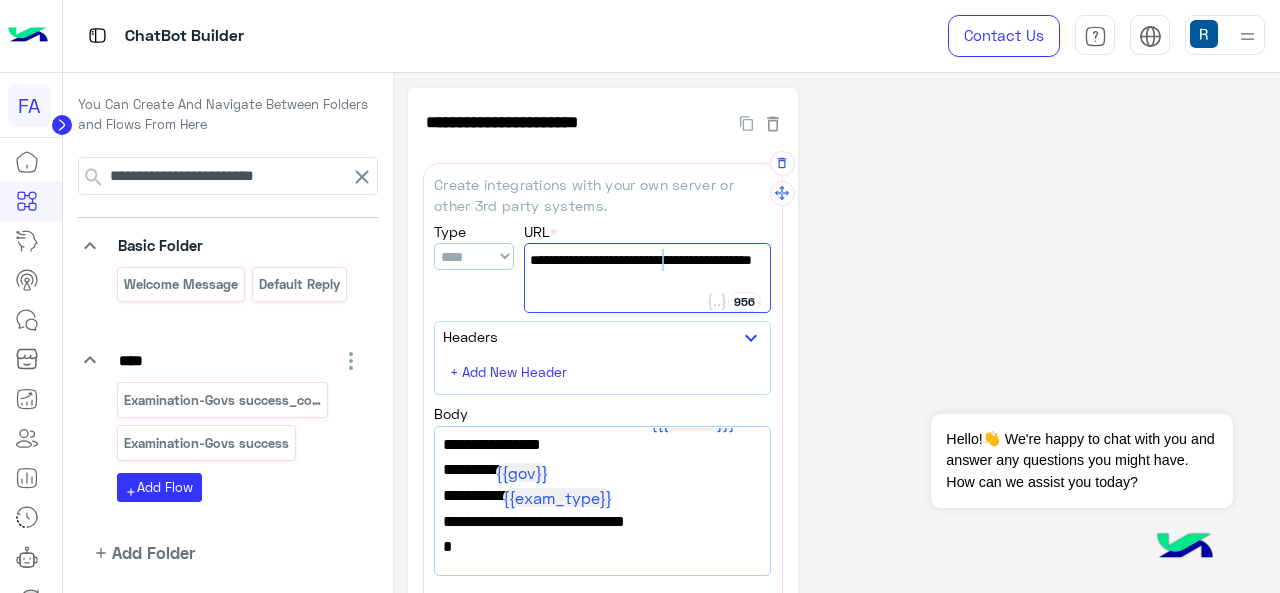 click on "https://integrations.widebot.net/api/JSONAPI" at bounding box center [647, 271] 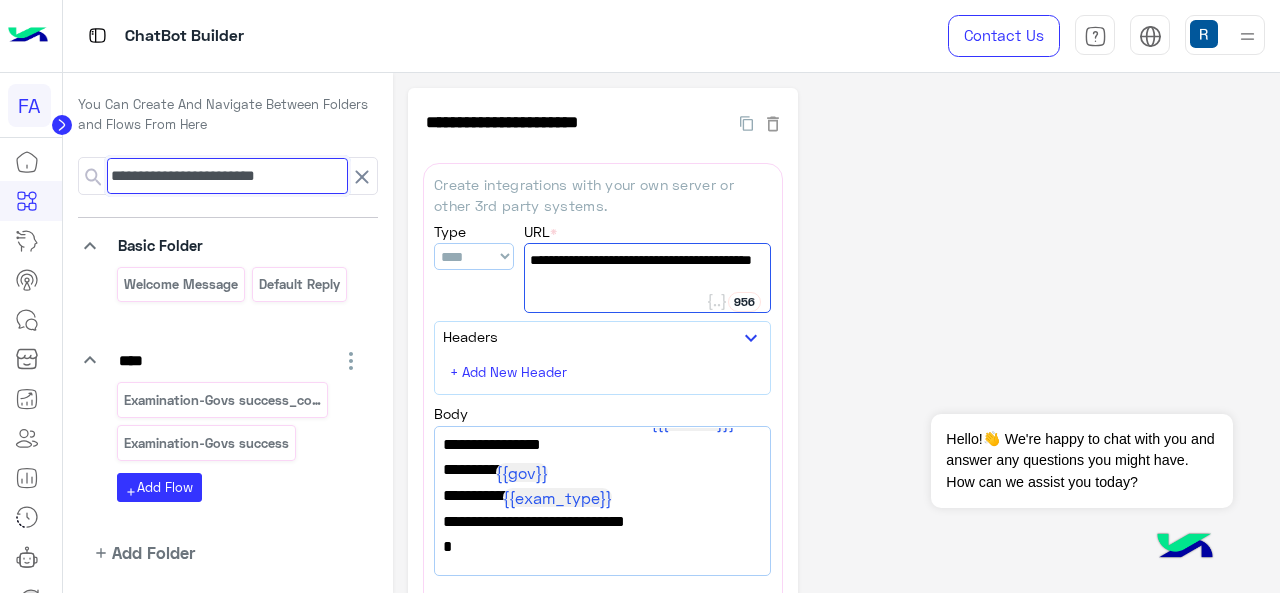 click on "**********" at bounding box center (227, 176) 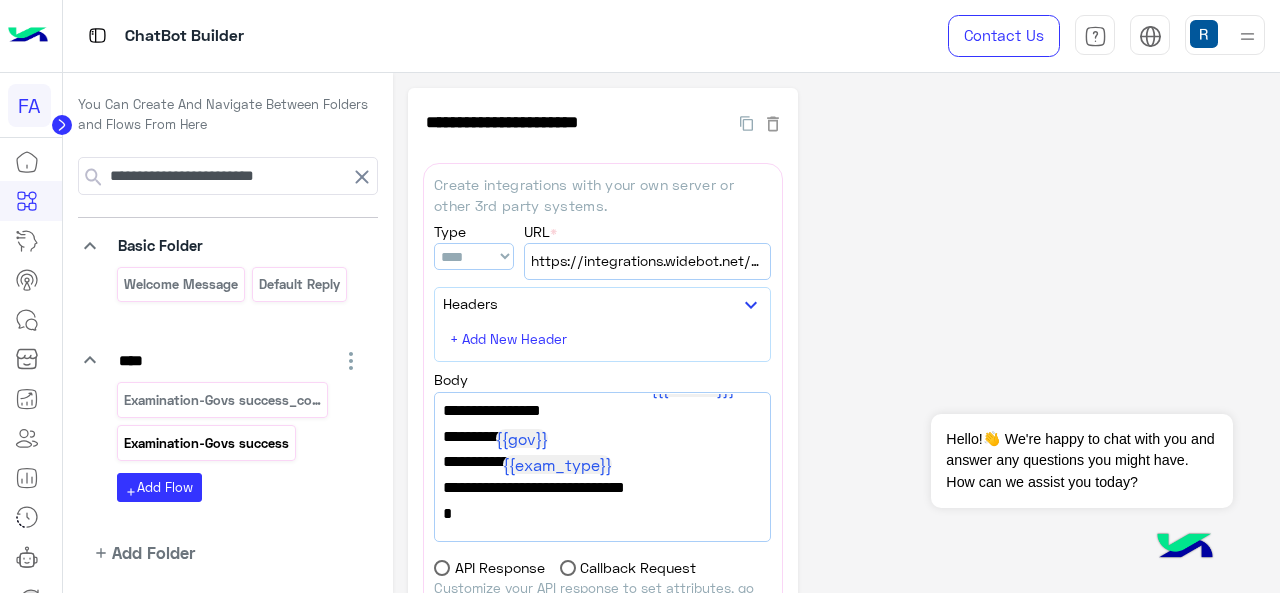 click on "Examination-Govs success" at bounding box center [206, 443] 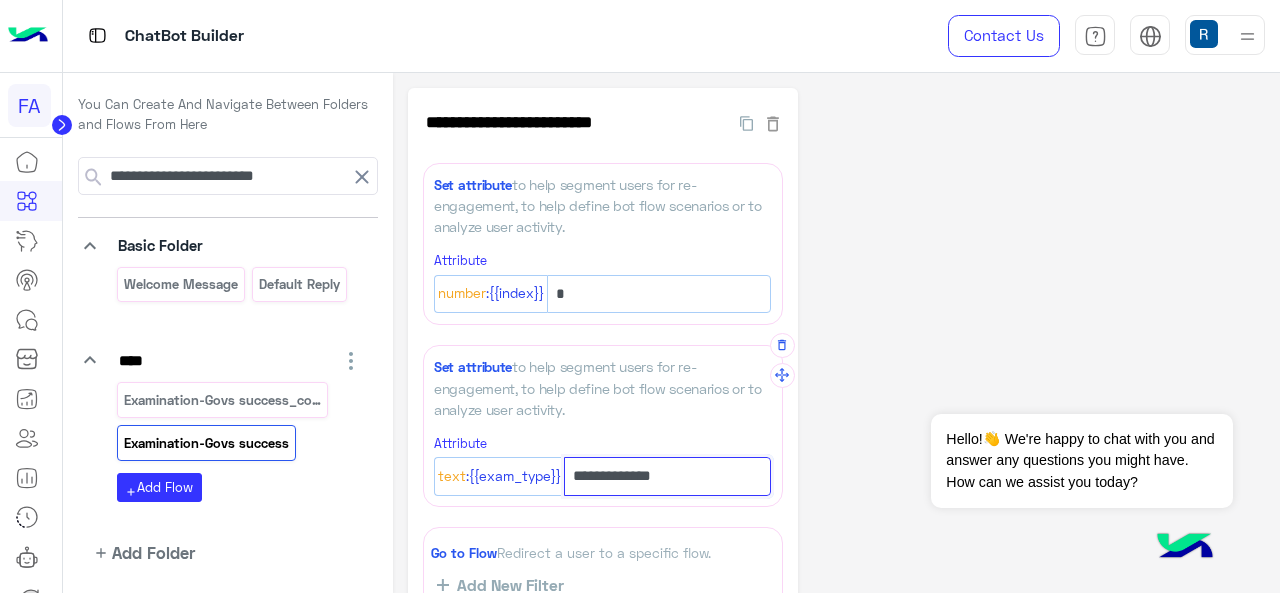 click on "**********" at bounding box center (659, 294) 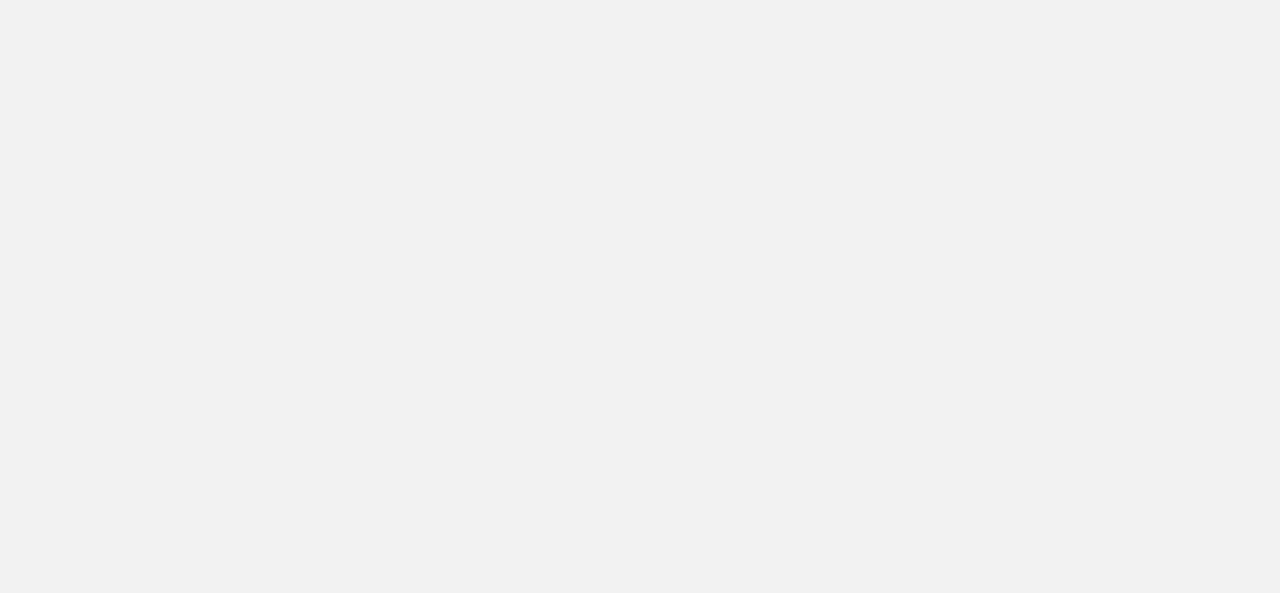 scroll, scrollTop: 0, scrollLeft: 0, axis: both 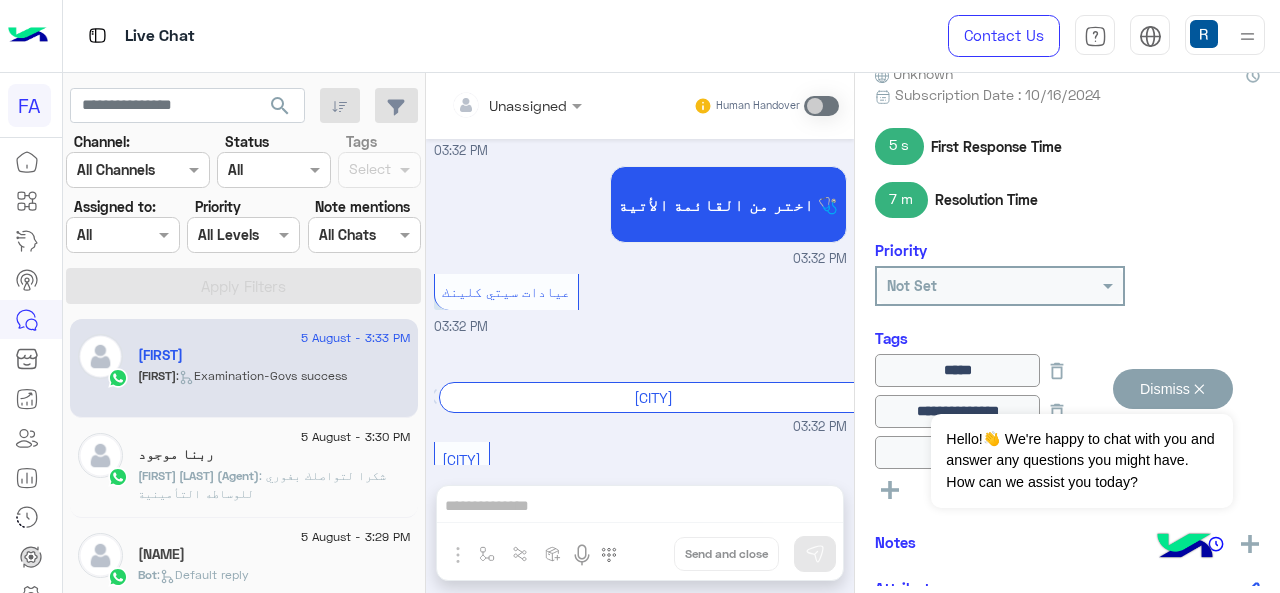 click on "Dismiss ✕" at bounding box center [1173, 389] 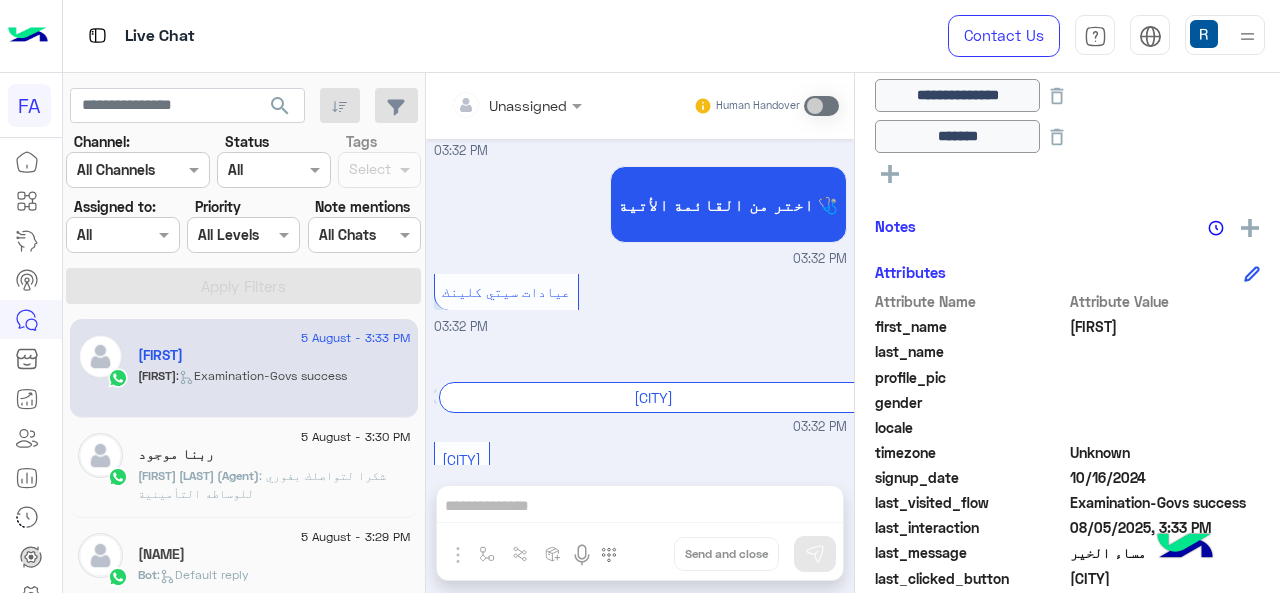 scroll, scrollTop: 616, scrollLeft: 0, axis: vertical 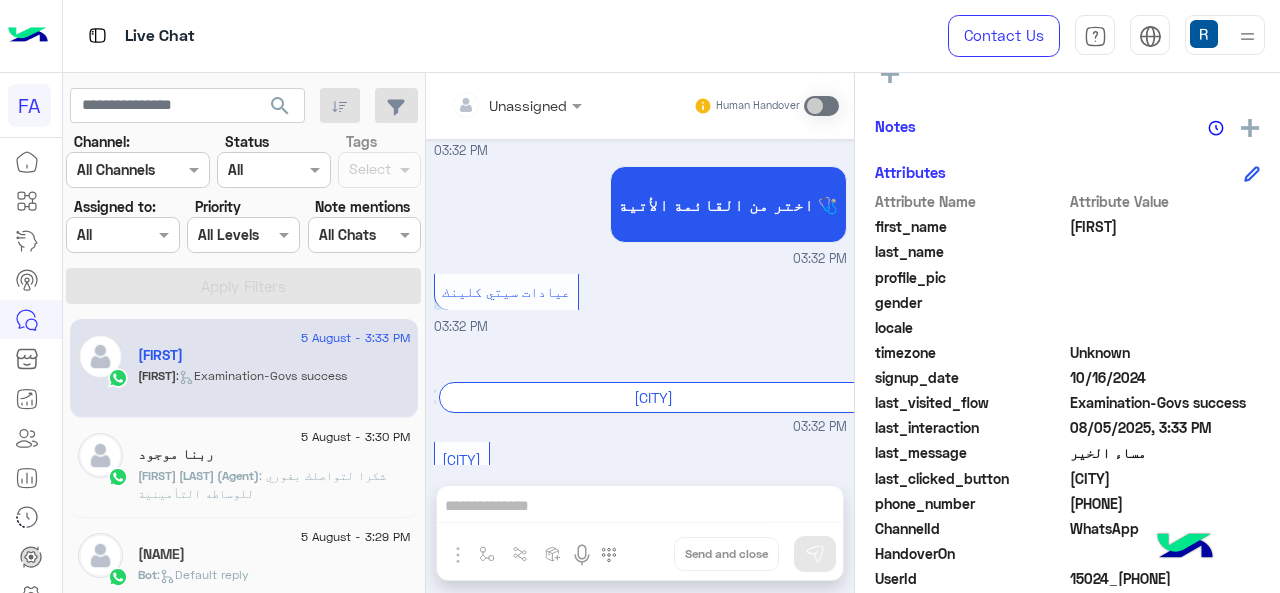 click on "Examination-Govs success" 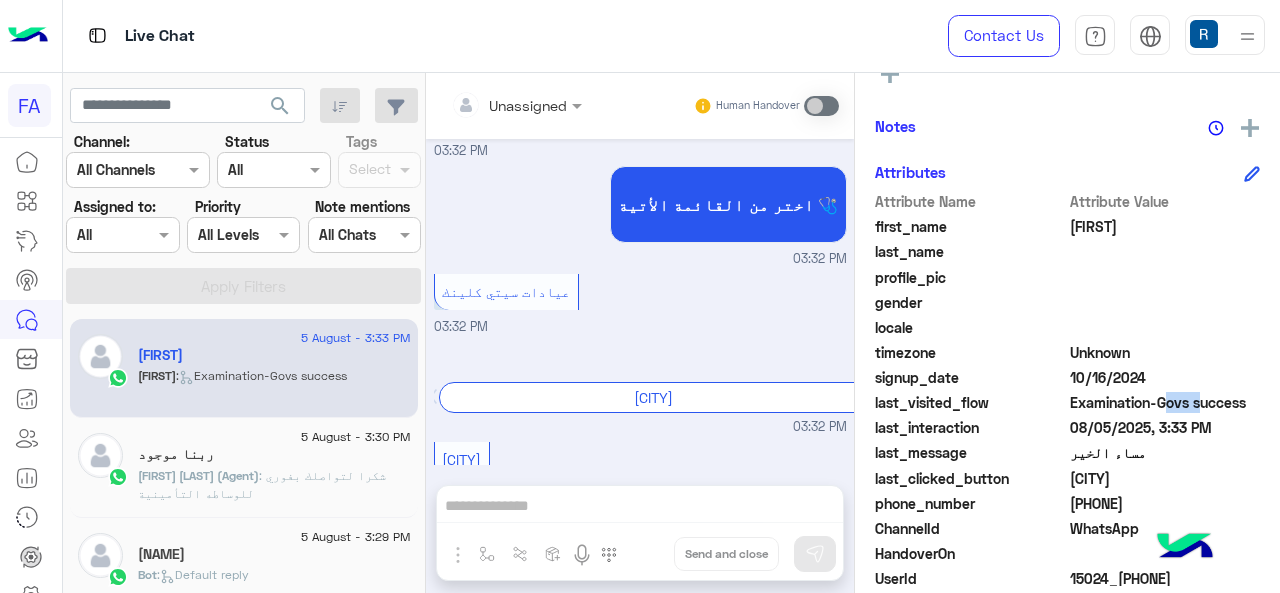 click on "Examination-Govs success" 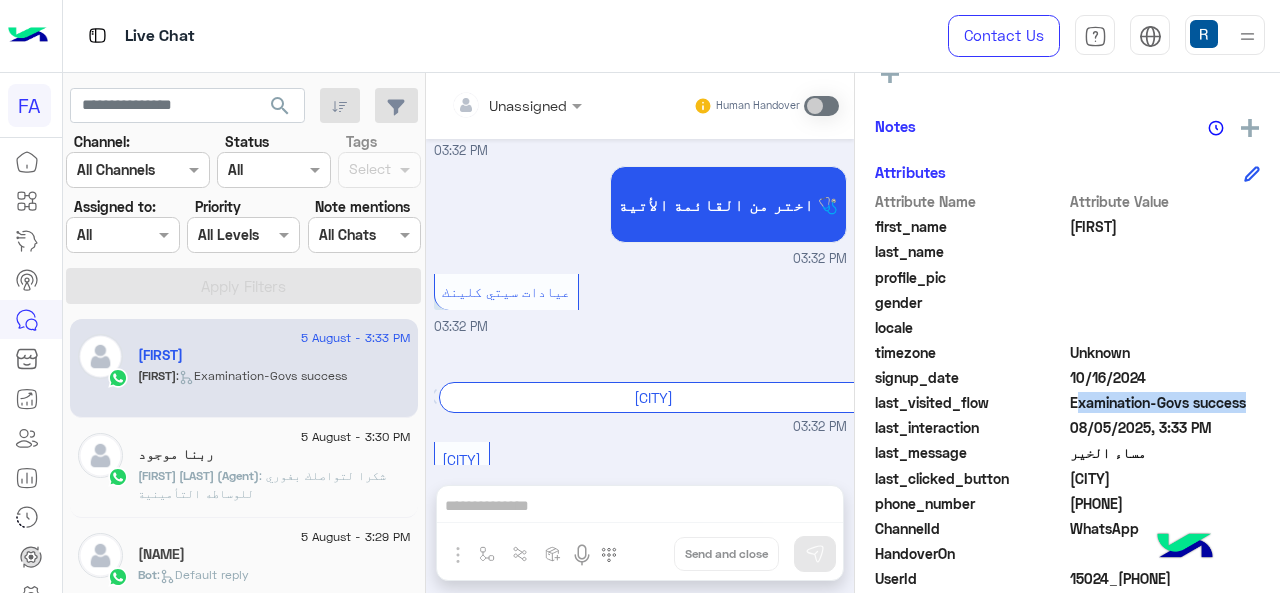 click on "Examination-Govs success" 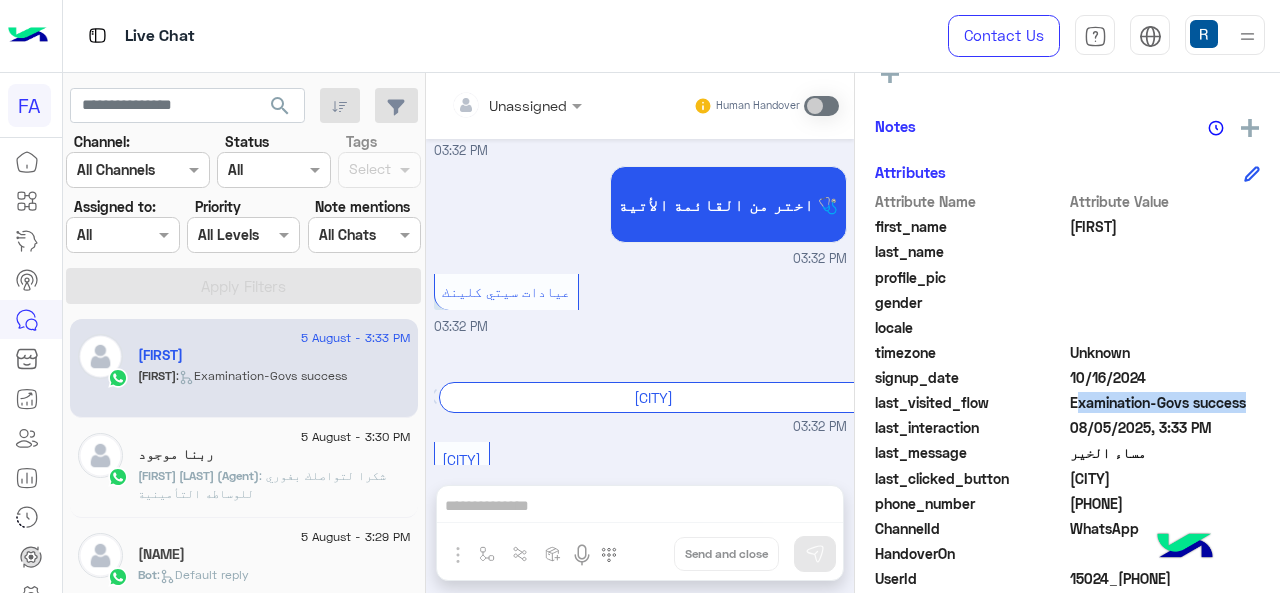 copy on "Examination-Govs success" 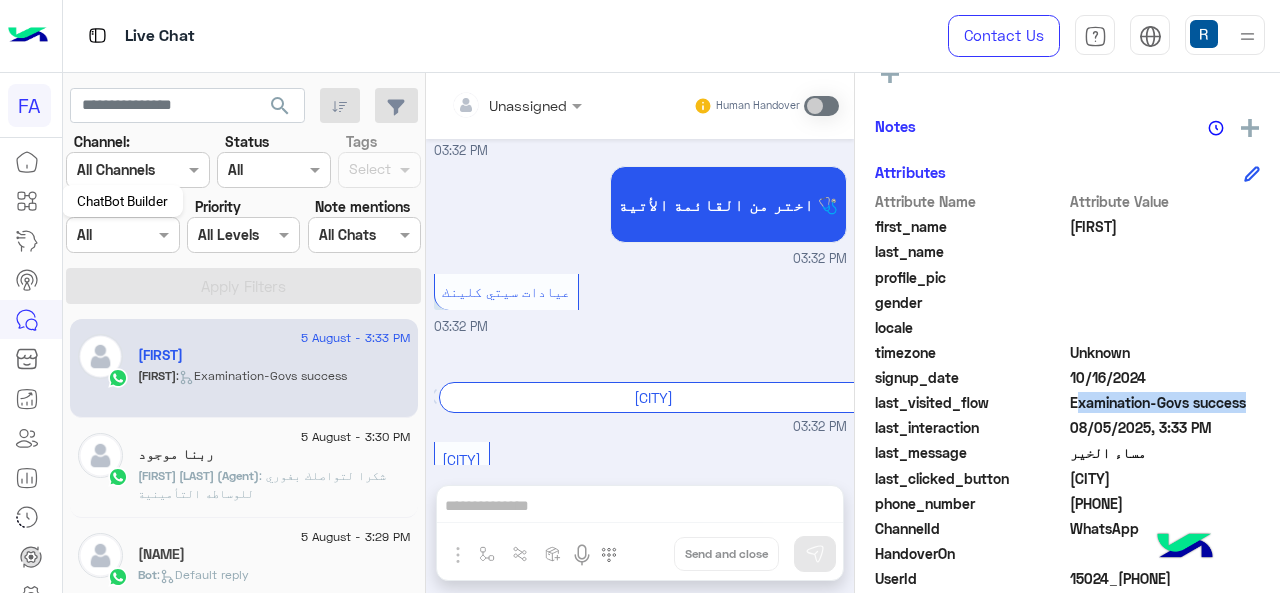 click 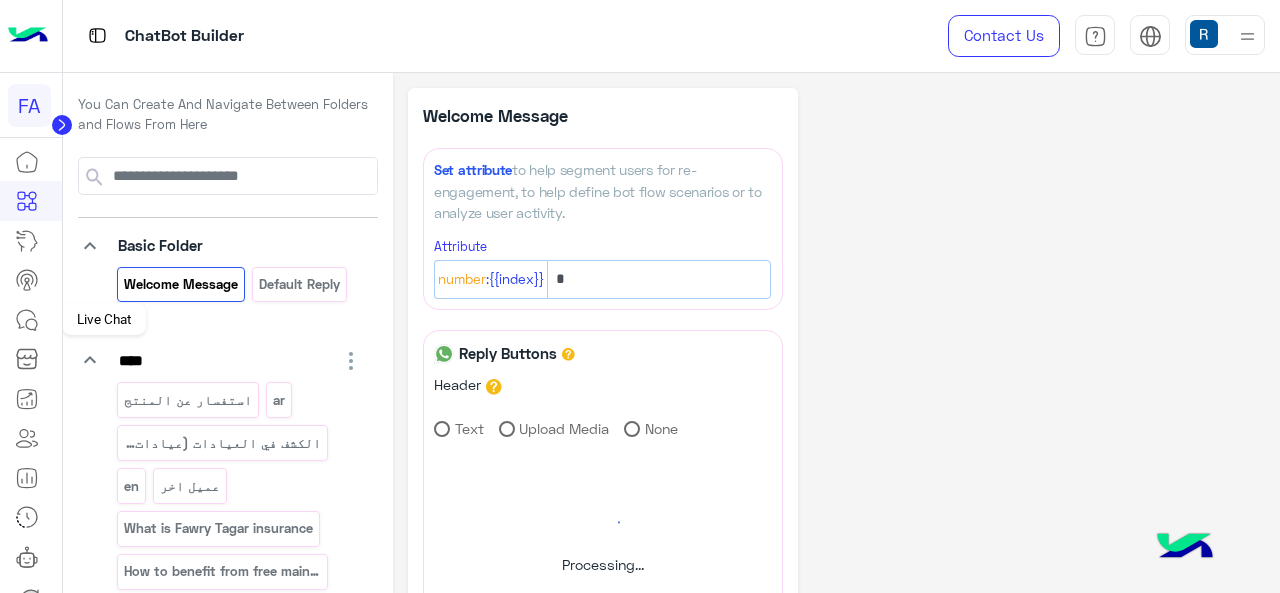 click 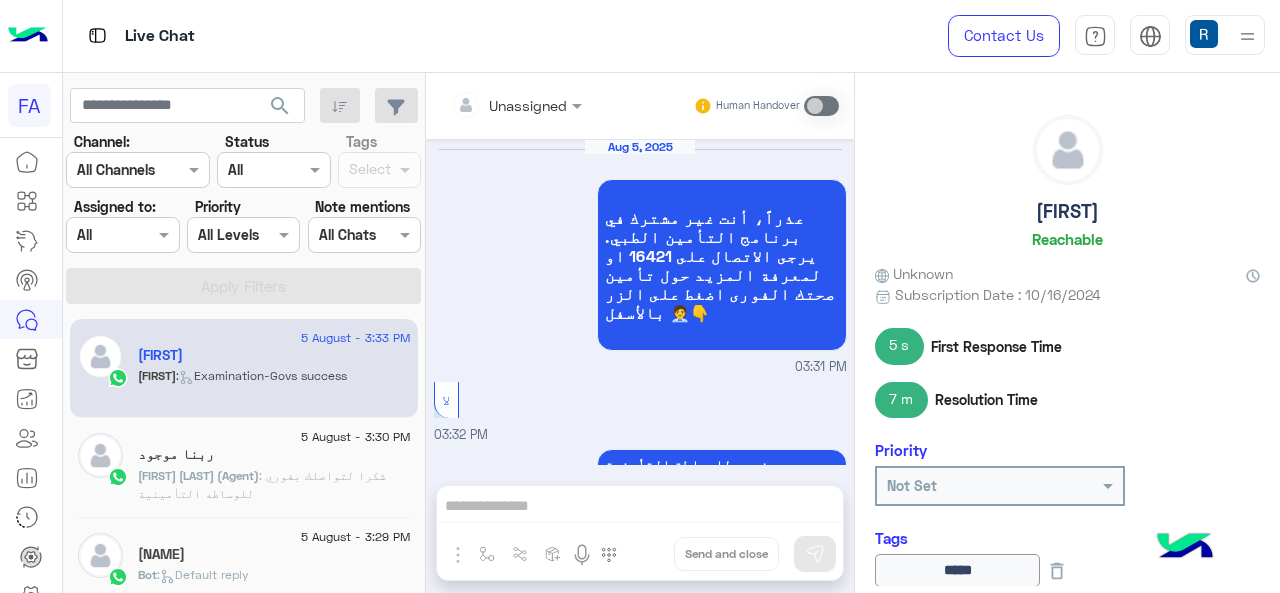 scroll, scrollTop: 743, scrollLeft: 0, axis: vertical 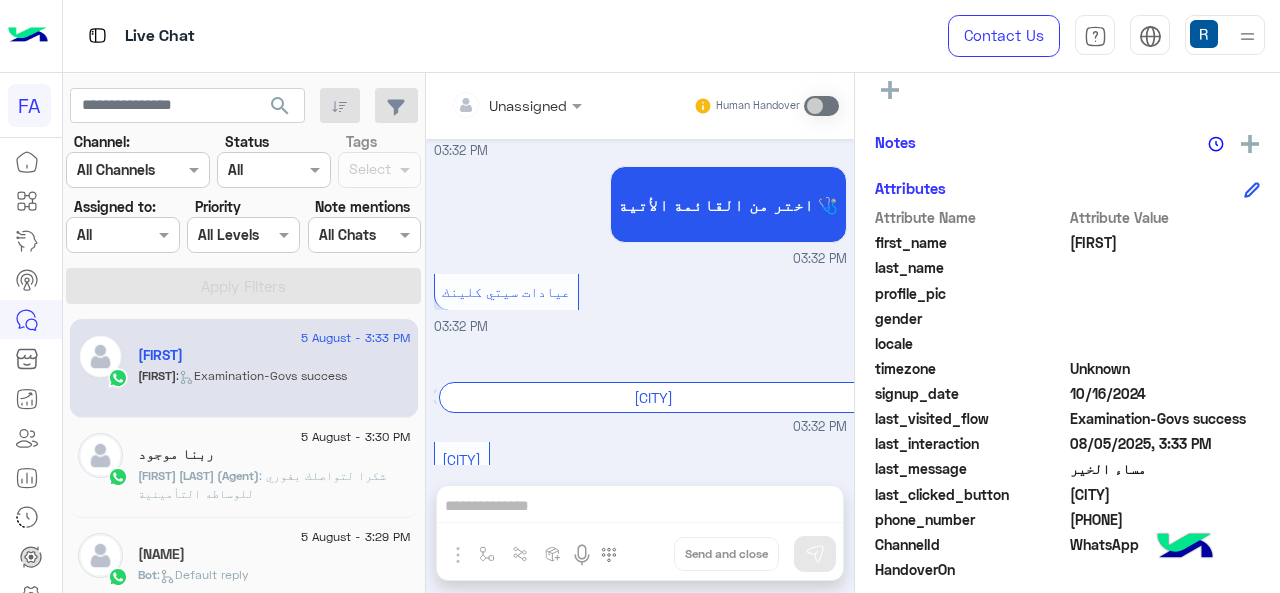 click on "[CITY]" 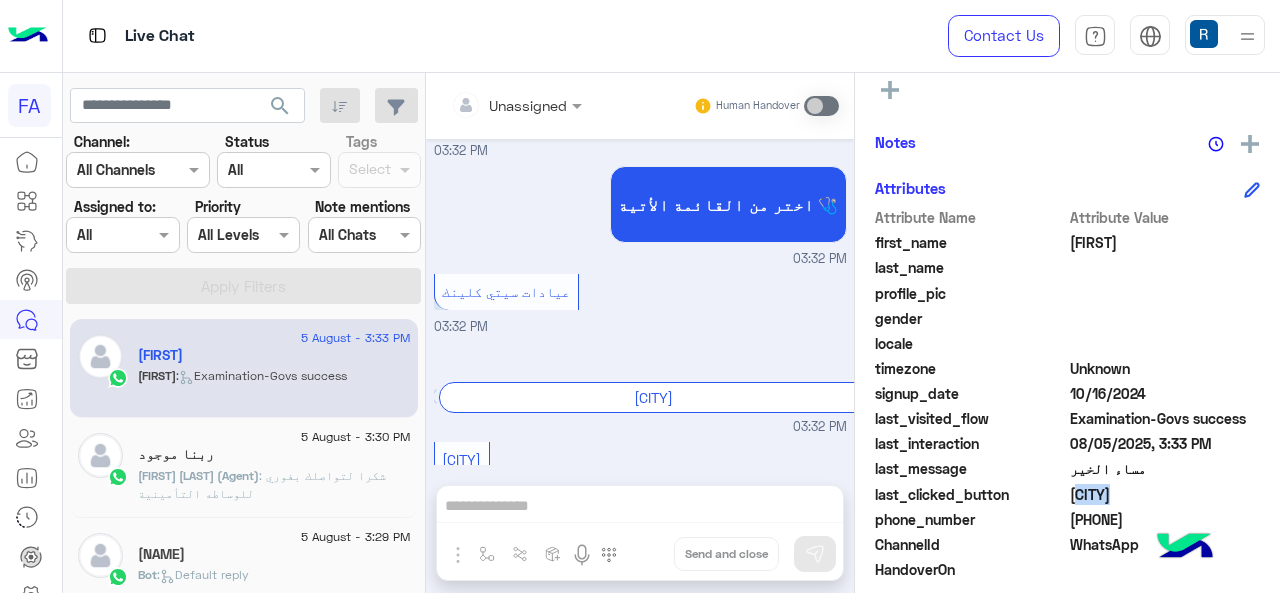 click on "[CITY]" 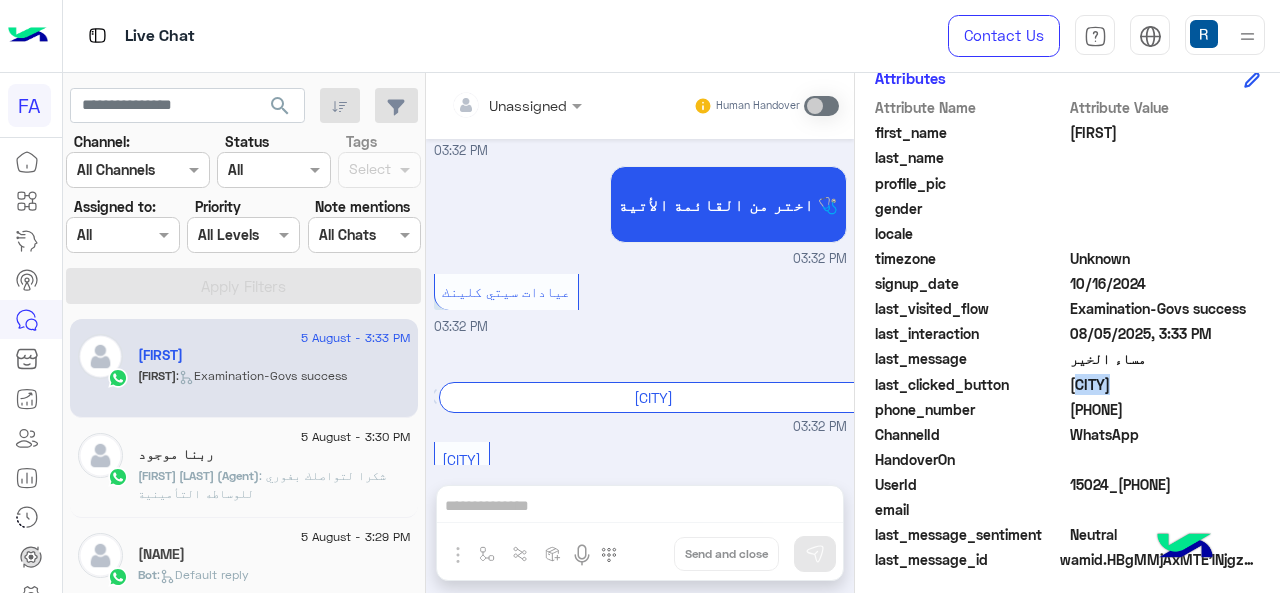 scroll, scrollTop: 716, scrollLeft: 0, axis: vertical 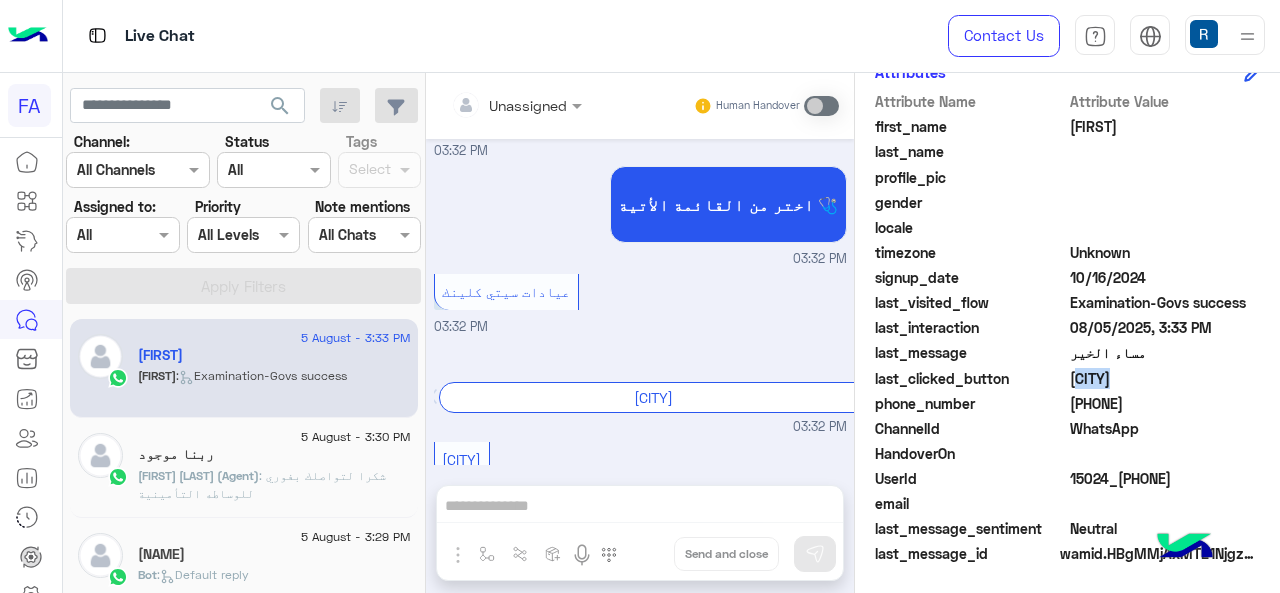 copy on "[CITY]" 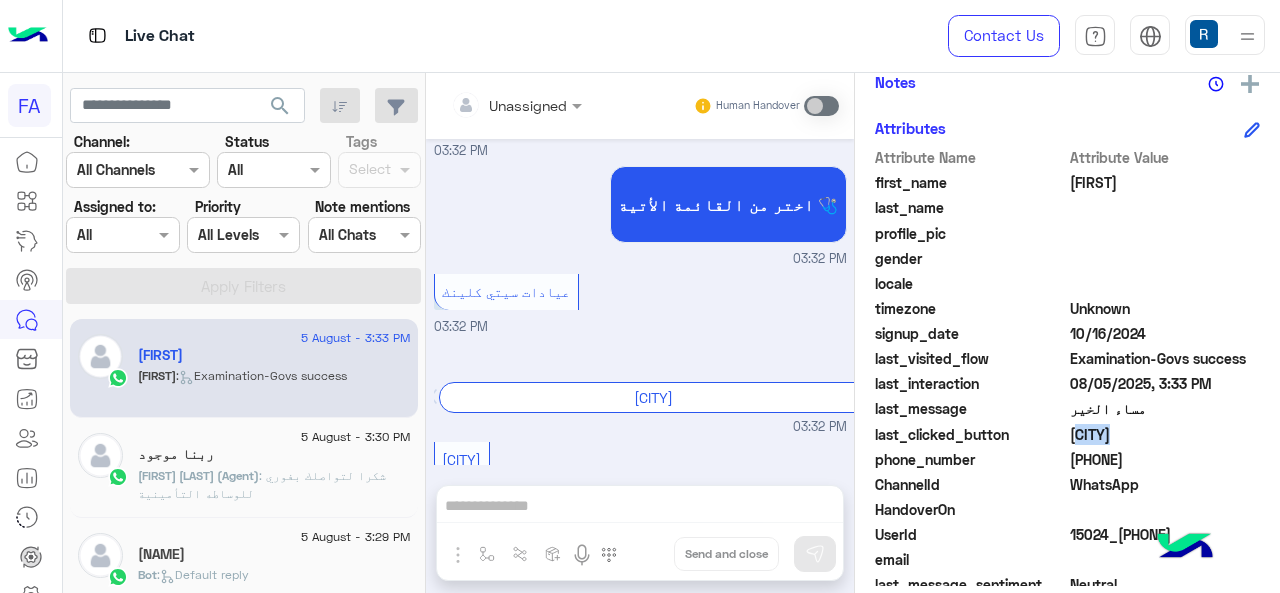 scroll, scrollTop: 616, scrollLeft: 0, axis: vertical 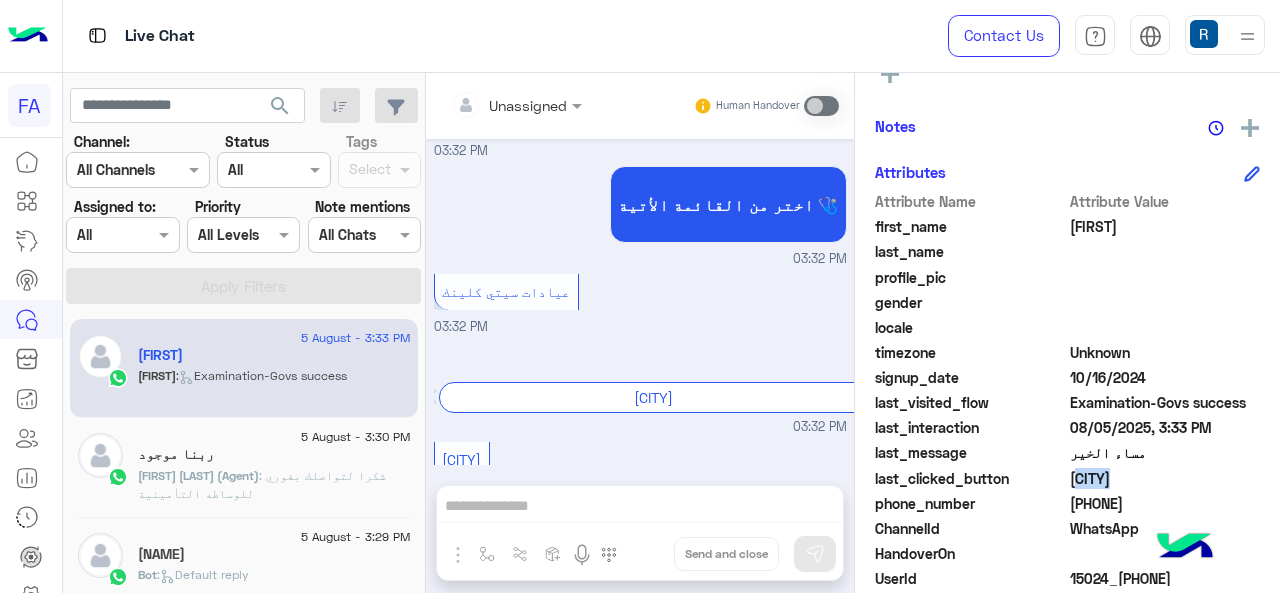 click 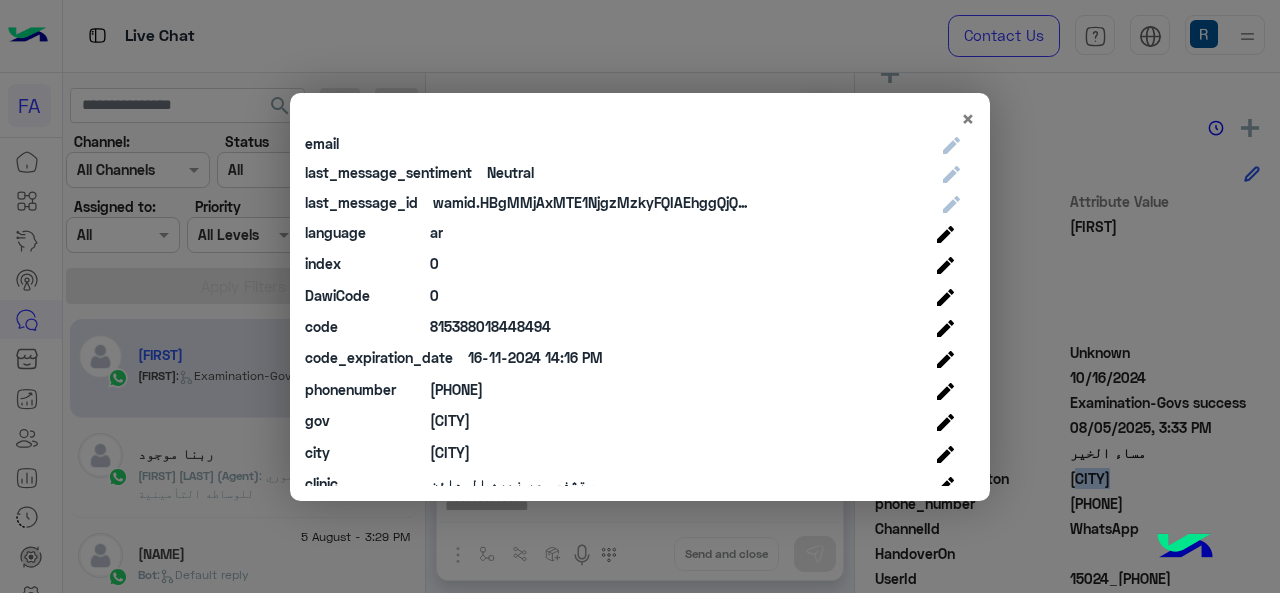 scroll, scrollTop: 670, scrollLeft: 0, axis: vertical 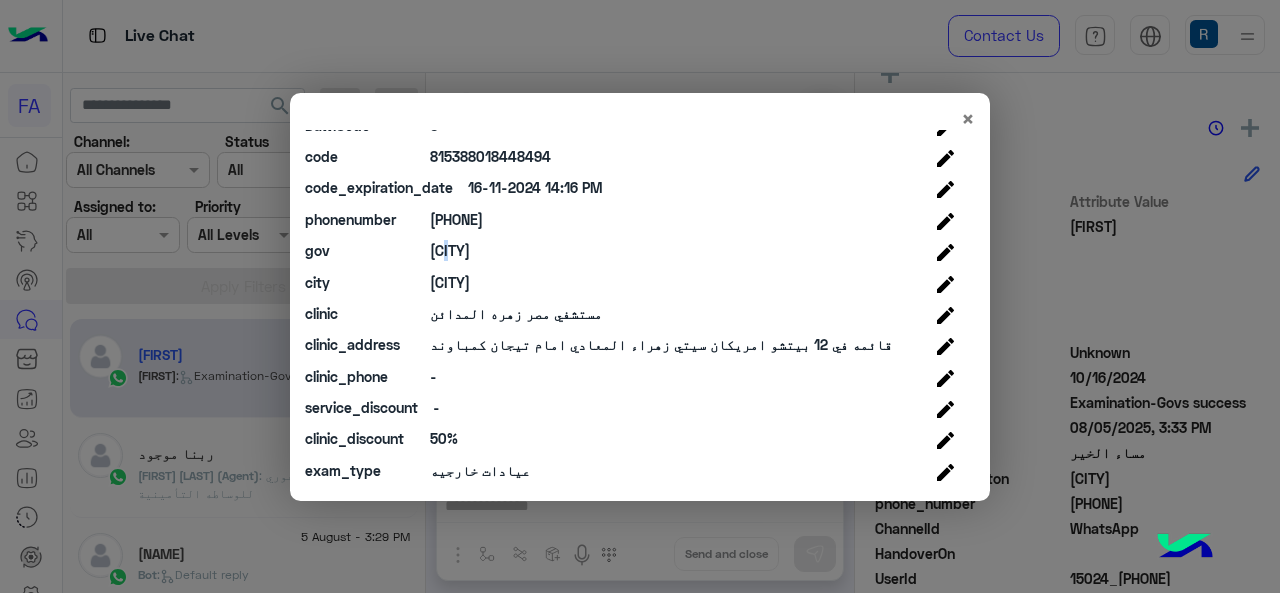 click on "[CITY]" 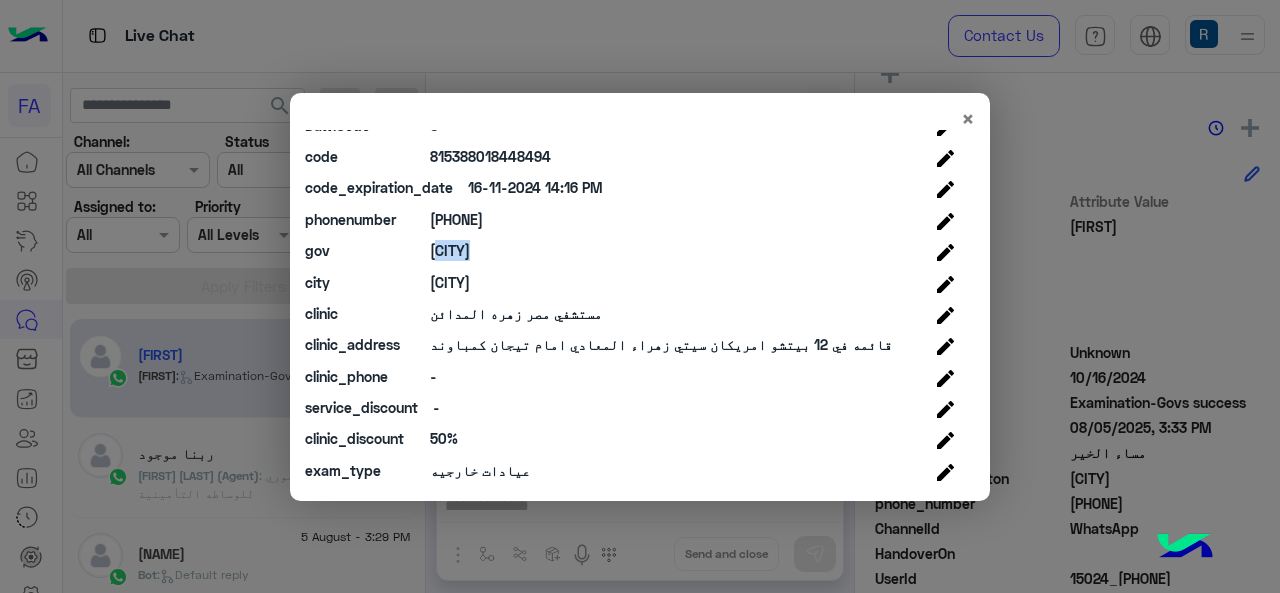 click on "[CITY]" 